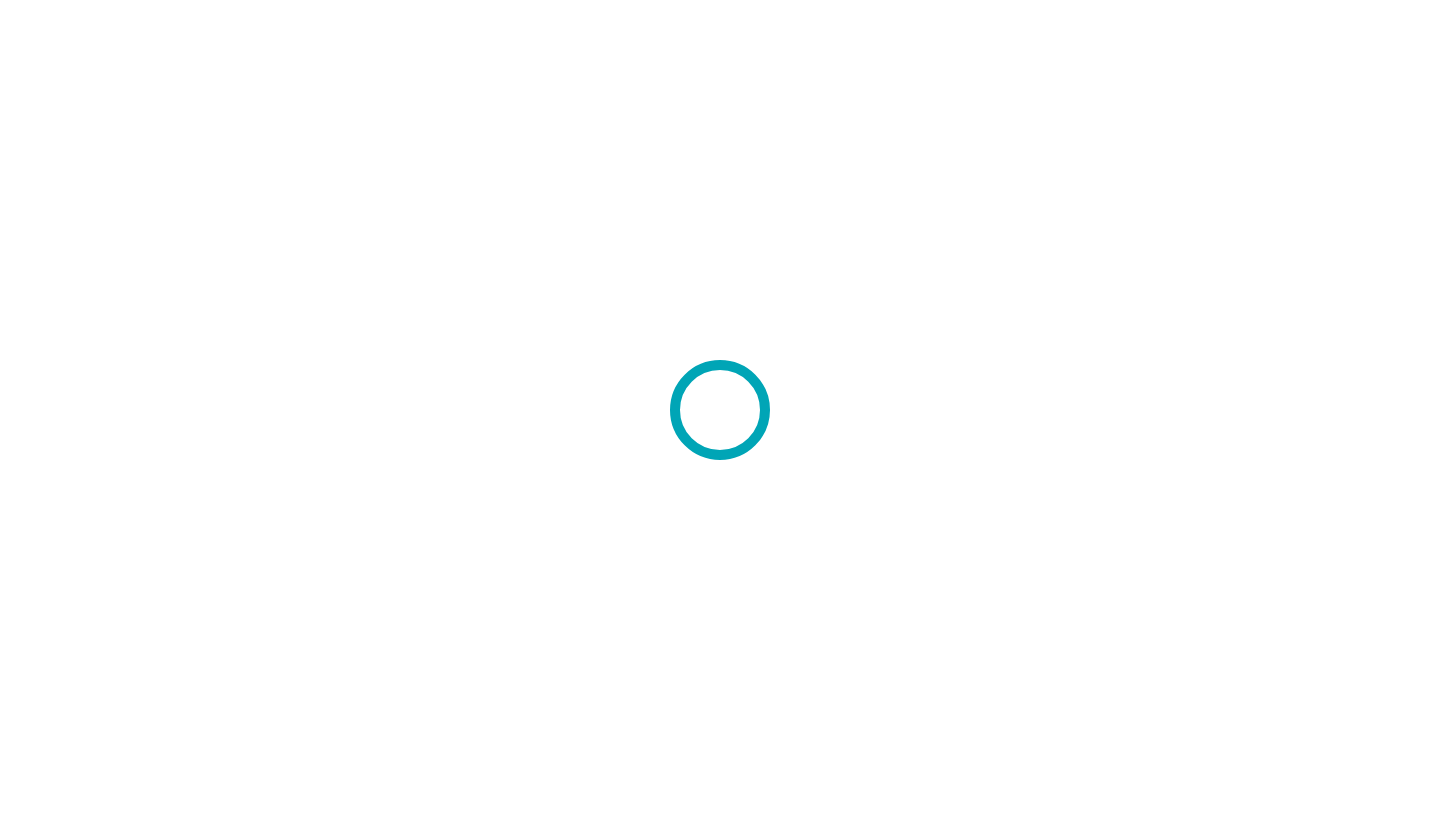 scroll, scrollTop: 0, scrollLeft: 0, axis: both 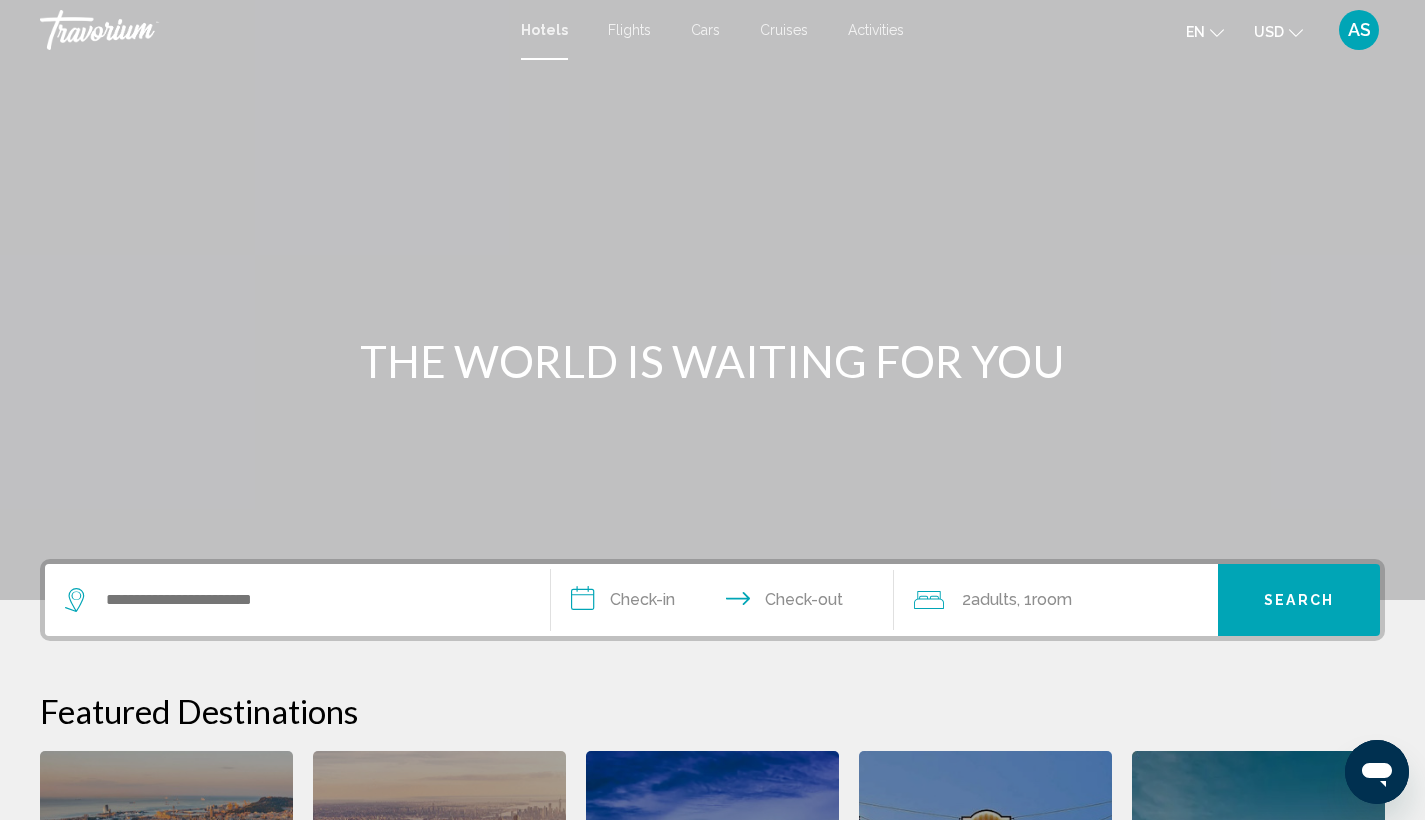 click on "en" 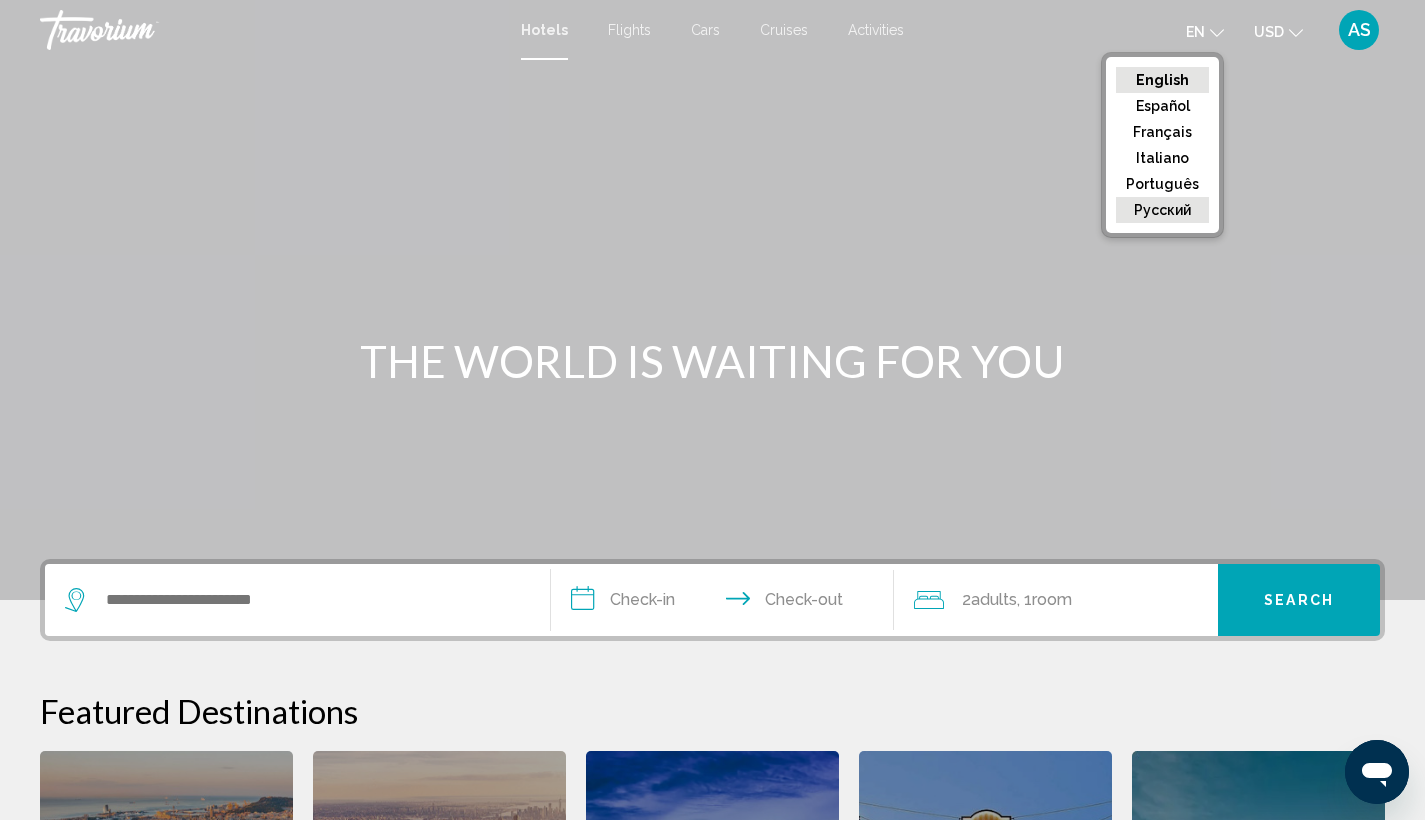 click on "русский" 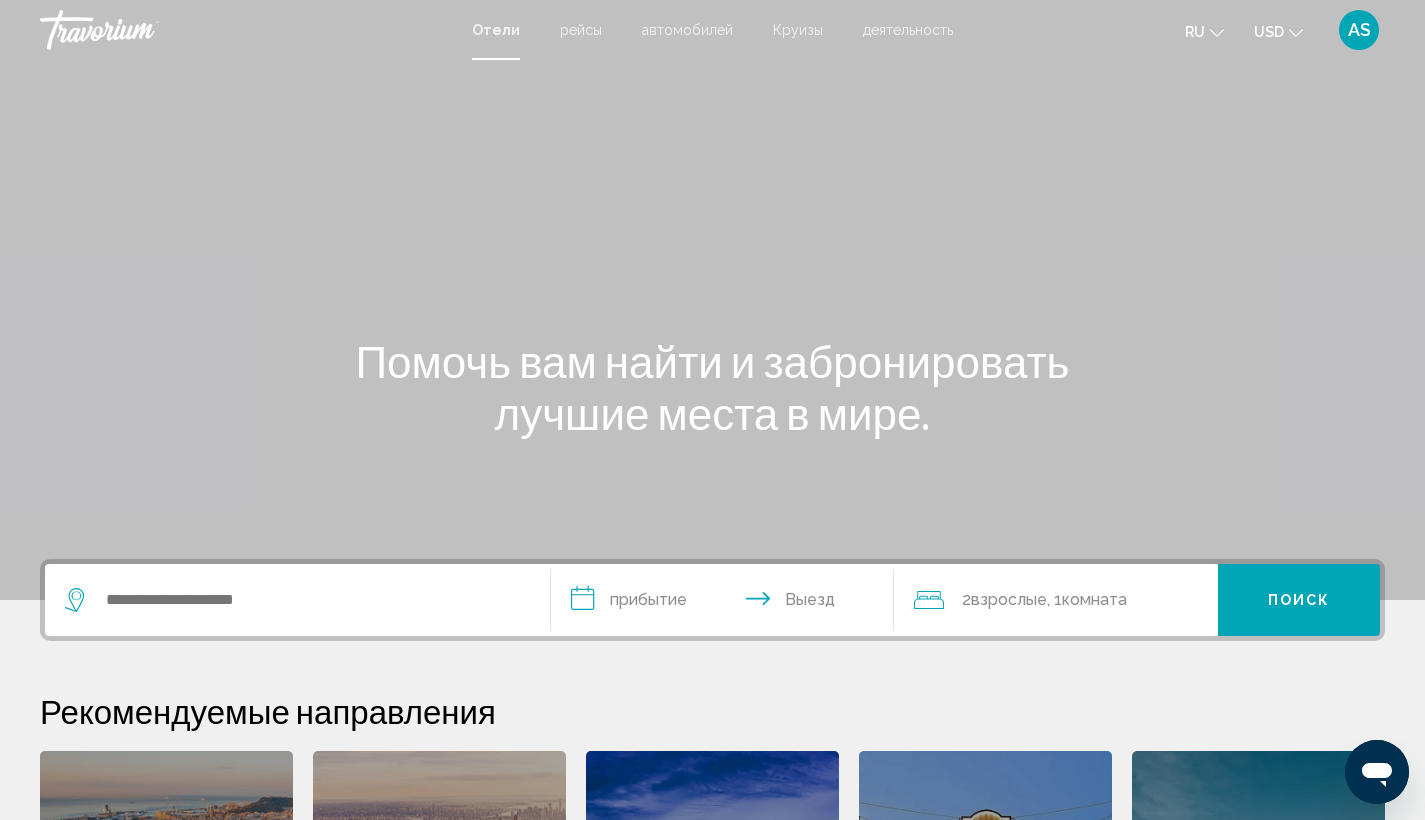 click on "Круизы" at bounding box center (798, 30) 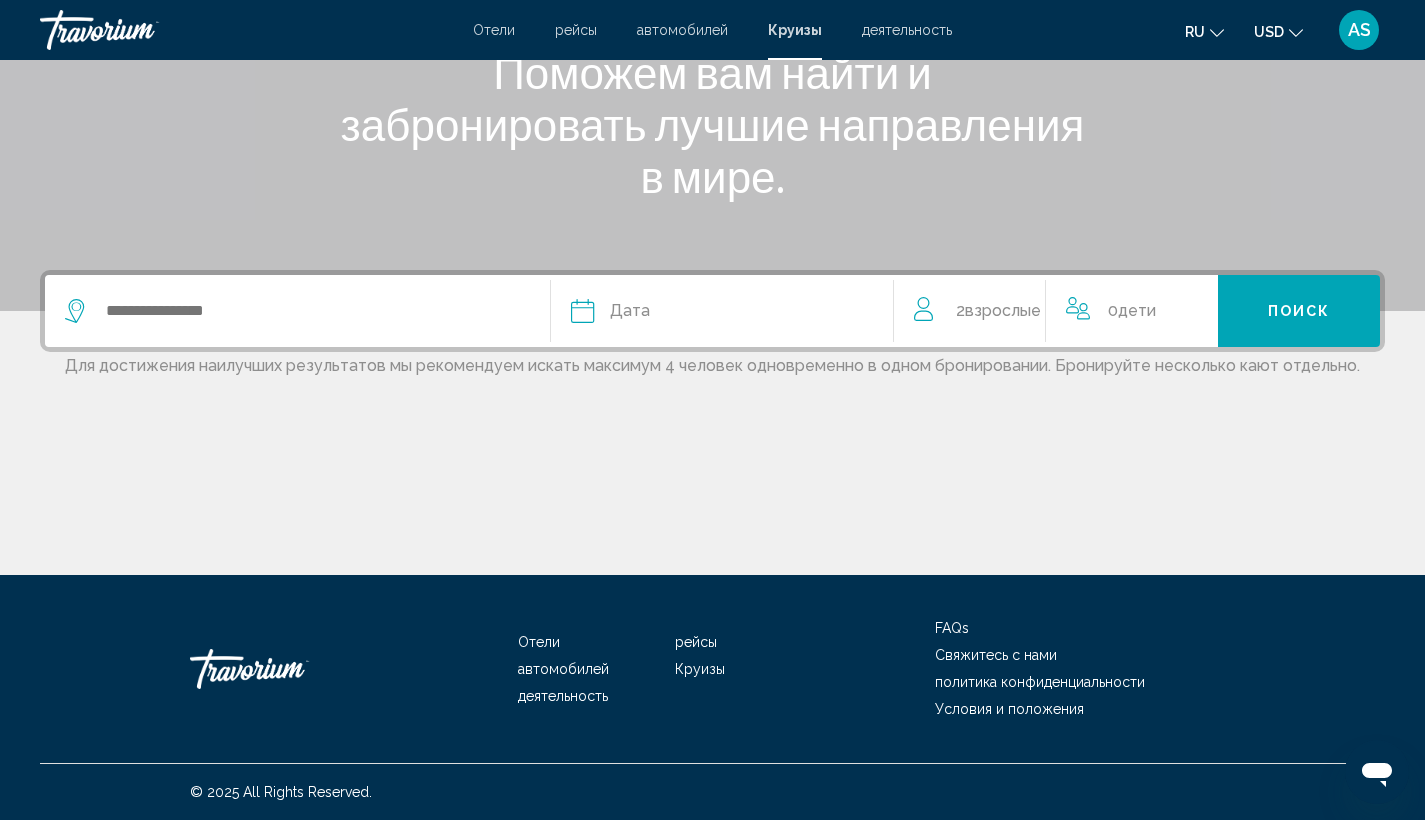 scroll, scrollTop: 0, scrollLeft: 0, axis: both 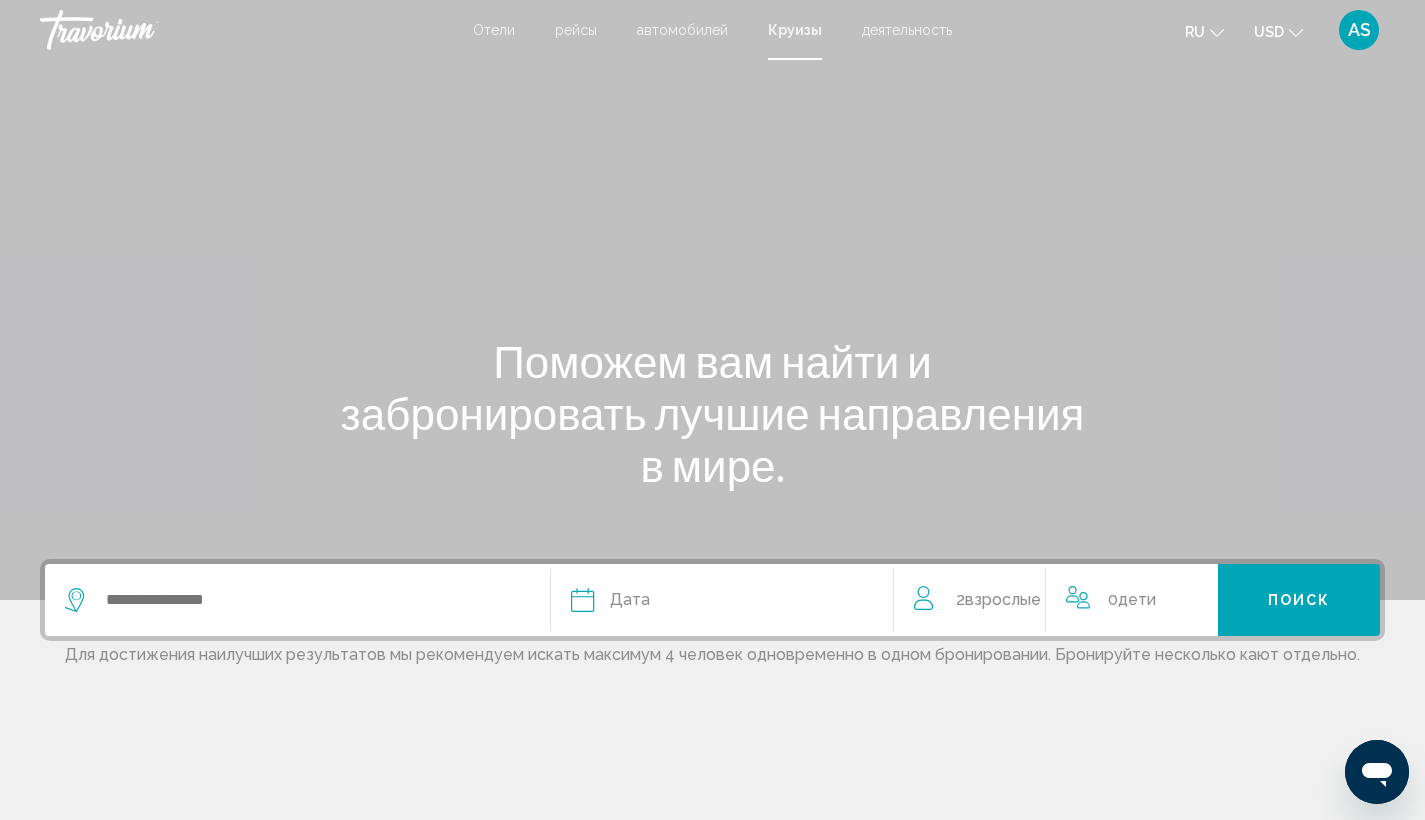 click on "Отели рейсы автомобилей Круизы деятельность Отели рейсы автомобилей Круизы деятельность ru
English Español Français Italiano Português русский USD
USD ($) MXN (Mex$) CAD (Can$) GBP (£) EUR (€) AUD (A$) NZD (NZ$) CNY (CN¥) AS Авторизоваться" at bounding box center (712, 30) 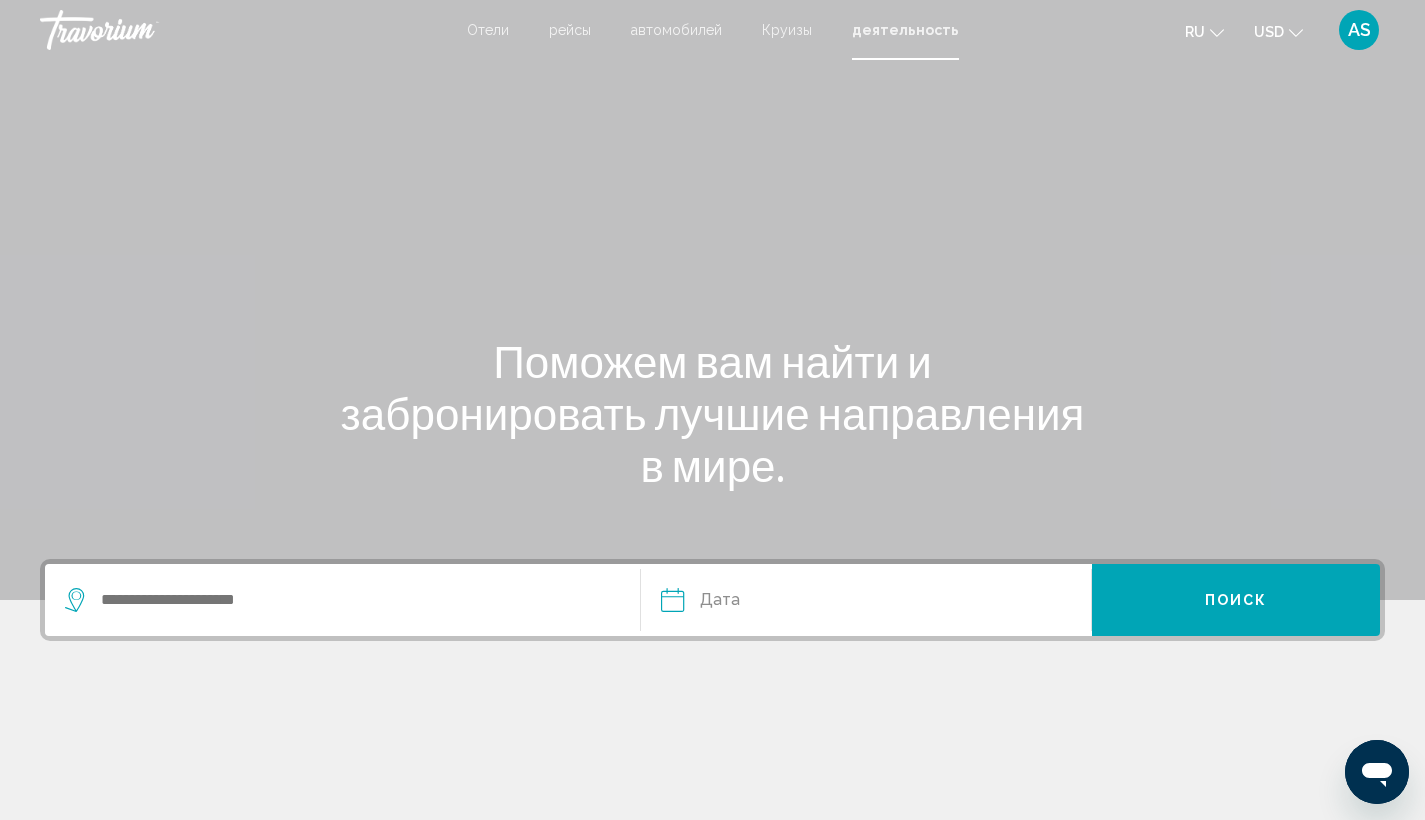 click on "Отели" at bounding box center [488, 30] 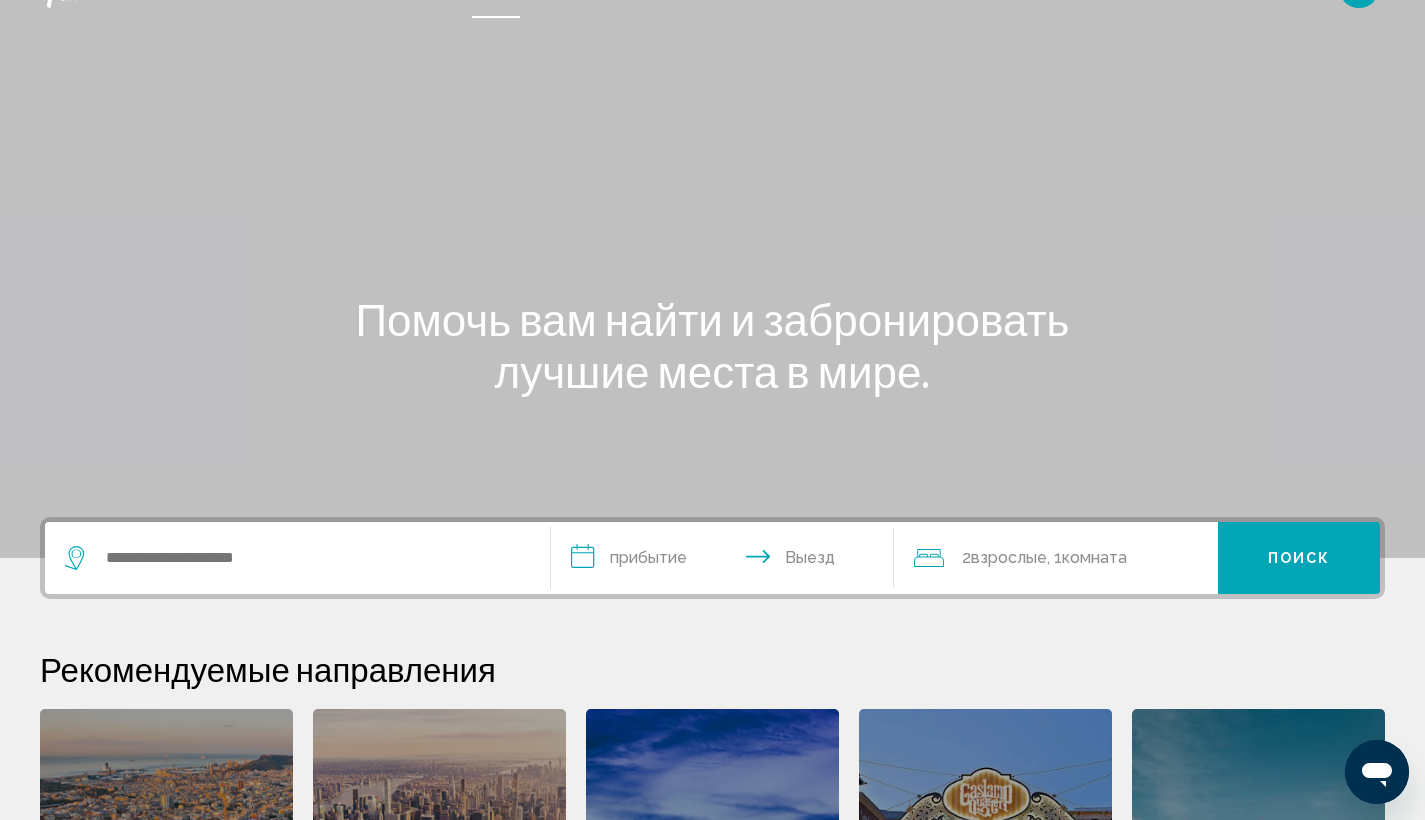 scroll, scrollTop: 0, scrollLeft: 0, axis: both 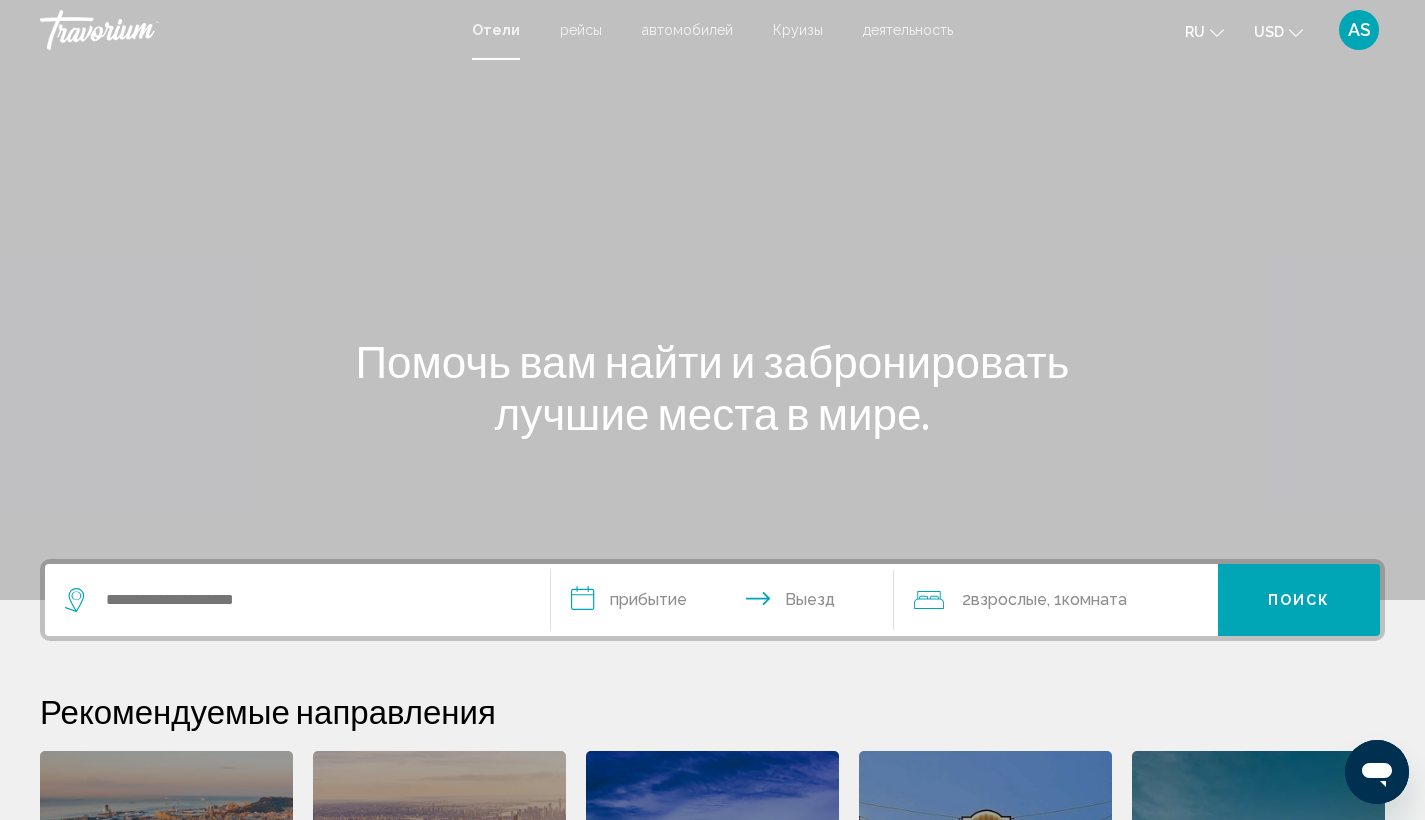 click on "рейсы" at bounding box center [581, 30] 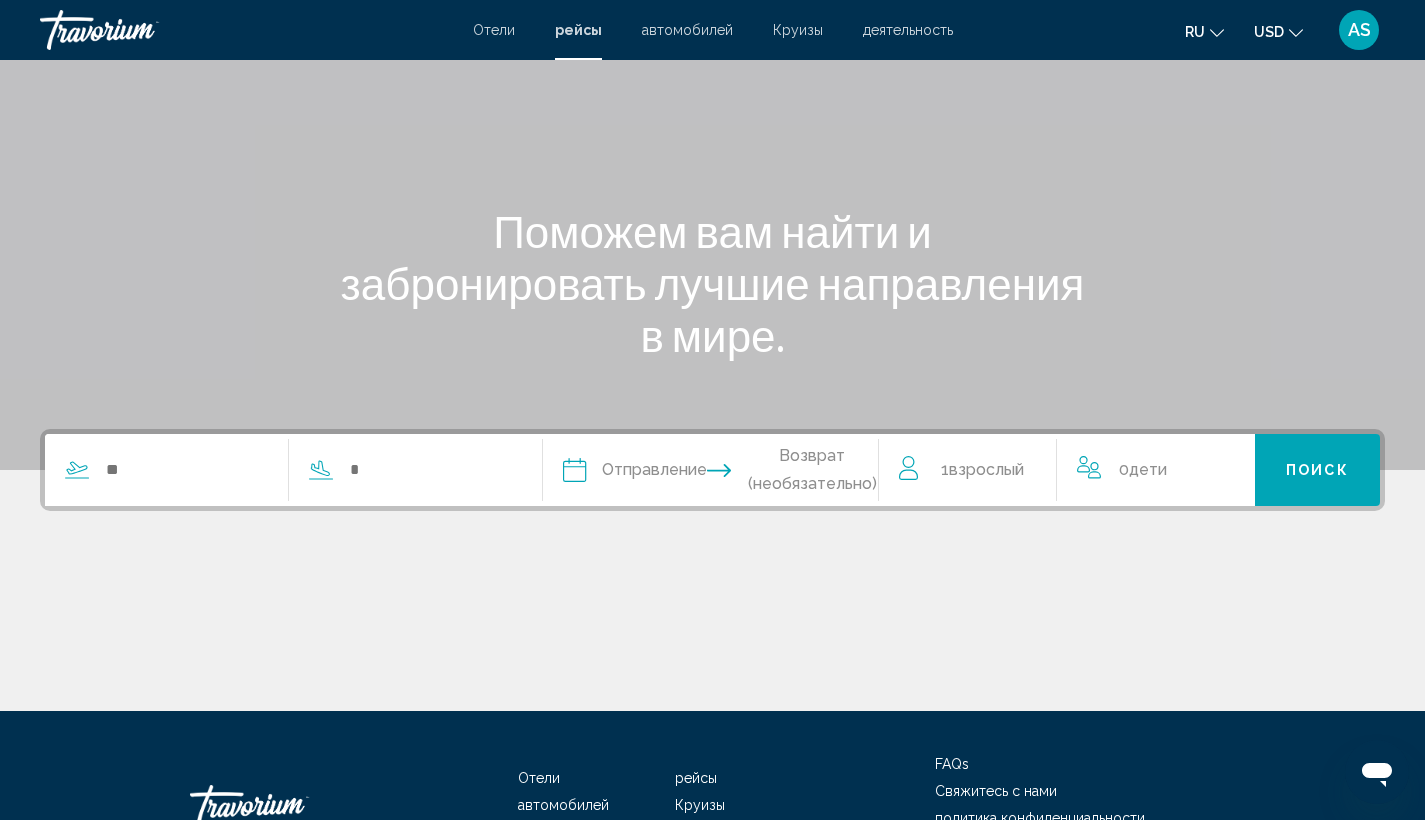 scroll, scrollTop: 266, scrollLeft: 0, axis: vertical 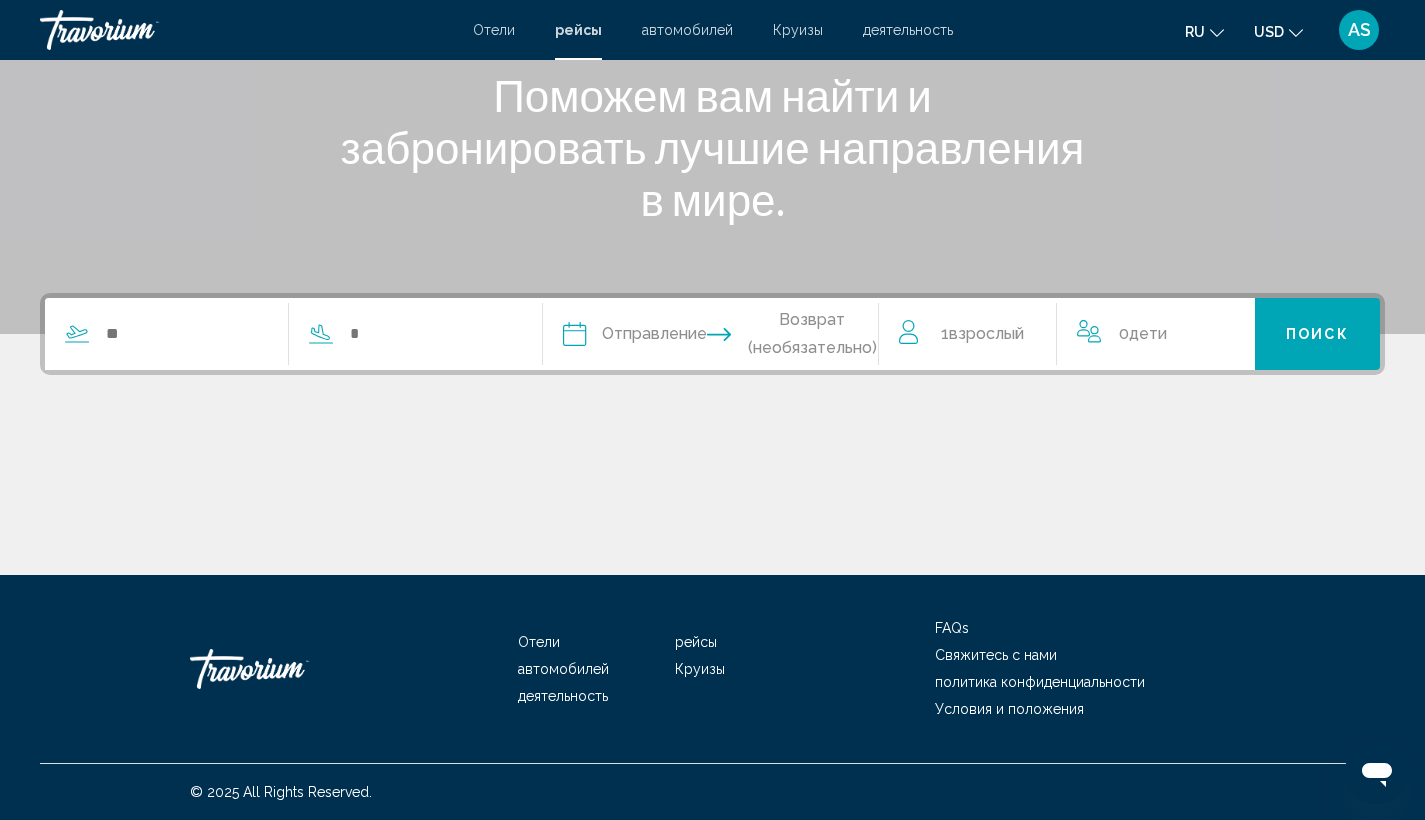 click at bounding box center [278, 334] 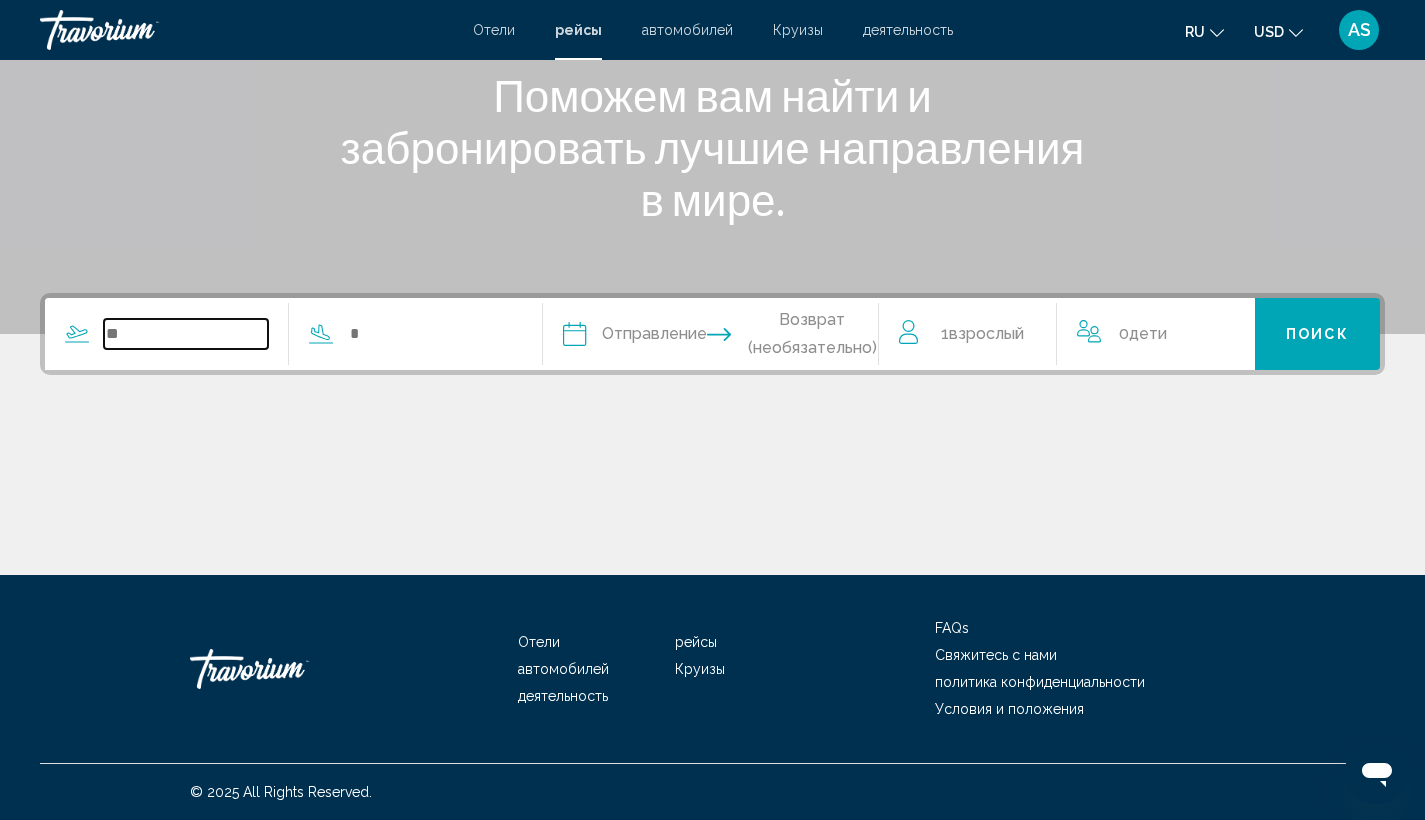 click at bounding box center [186, 334] 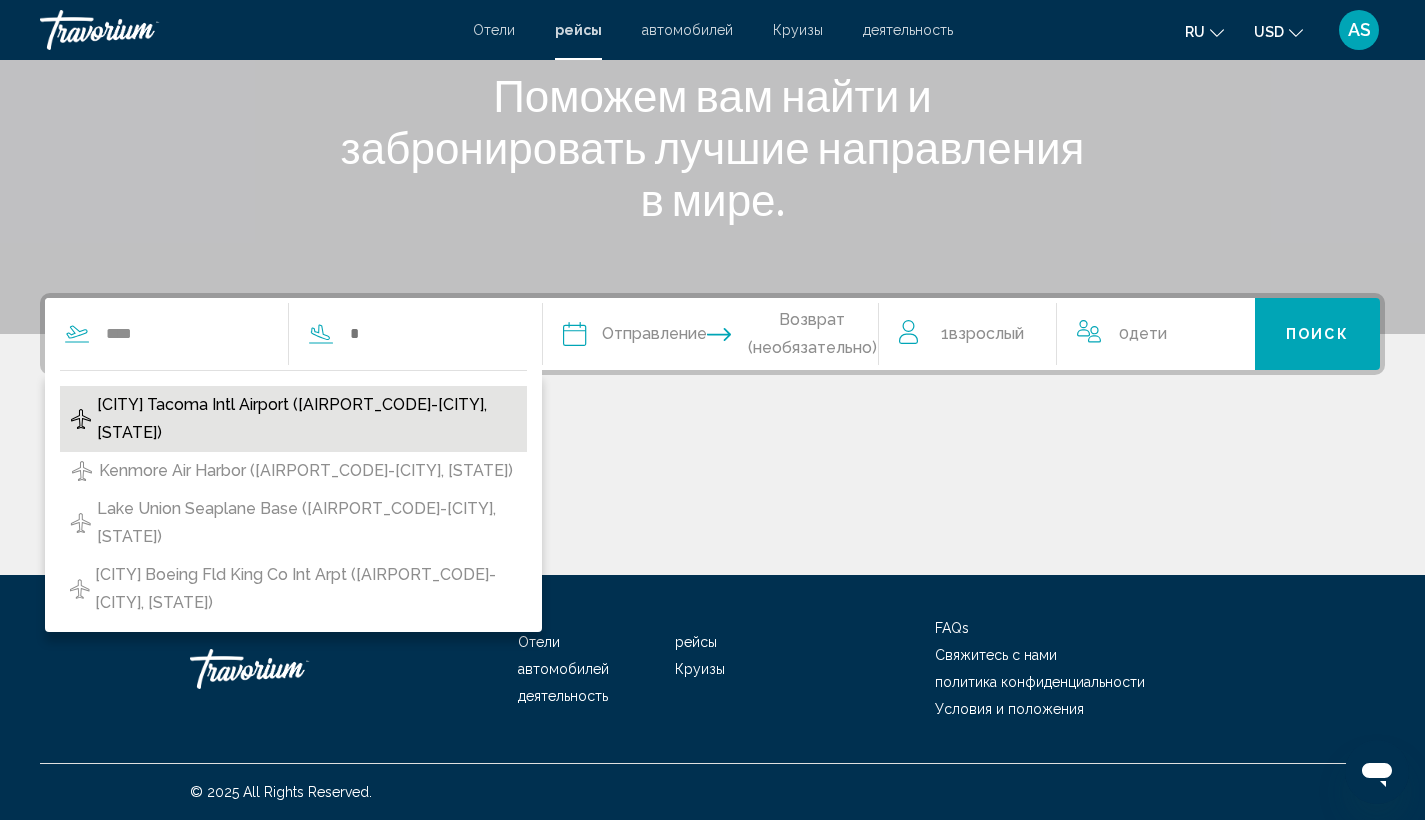click on "[CITY] Tacoma Intl Airport ([AIRPORT_CODE]-[CITY], [STATE])" at bounding box center [307, 419] 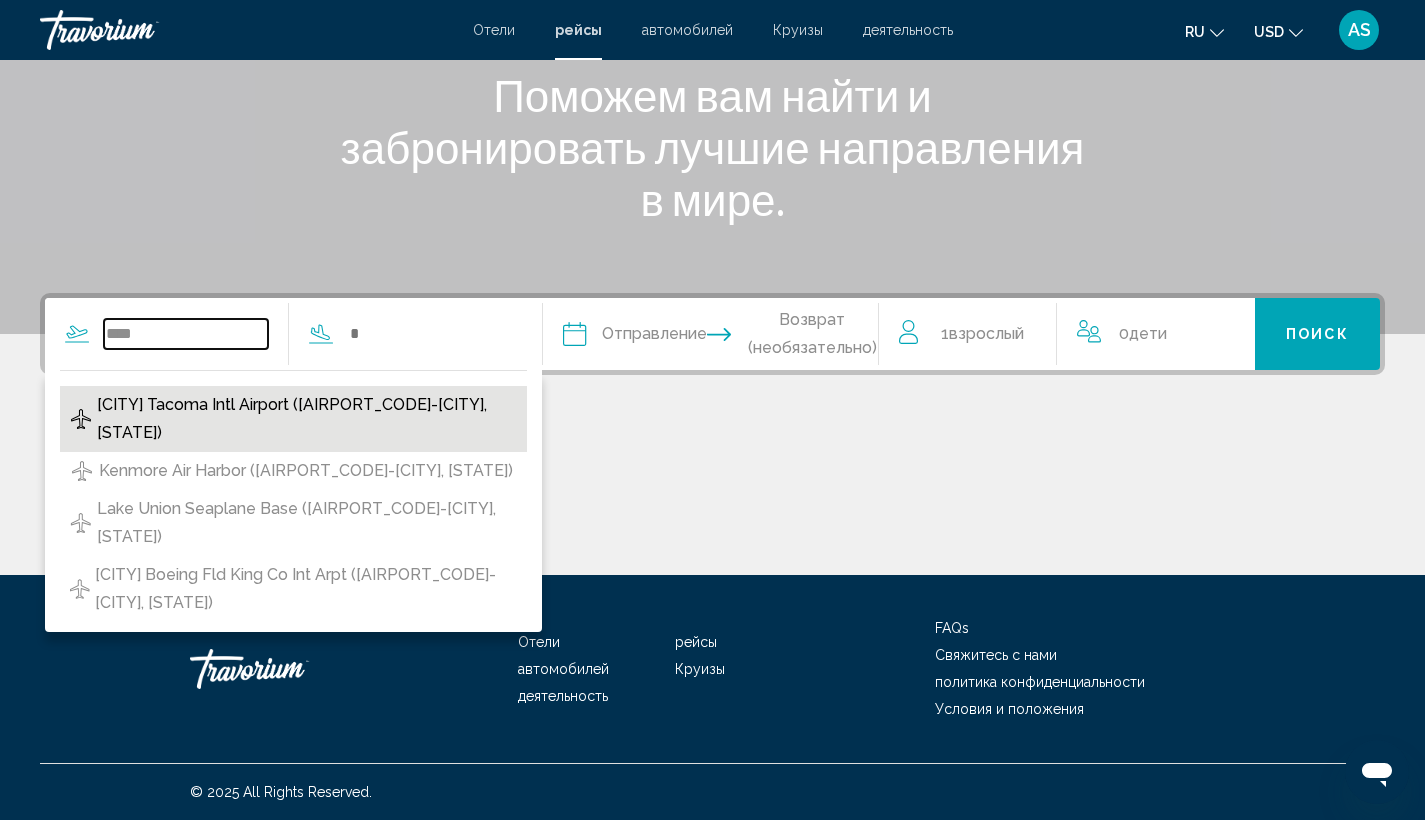 type on "**********" 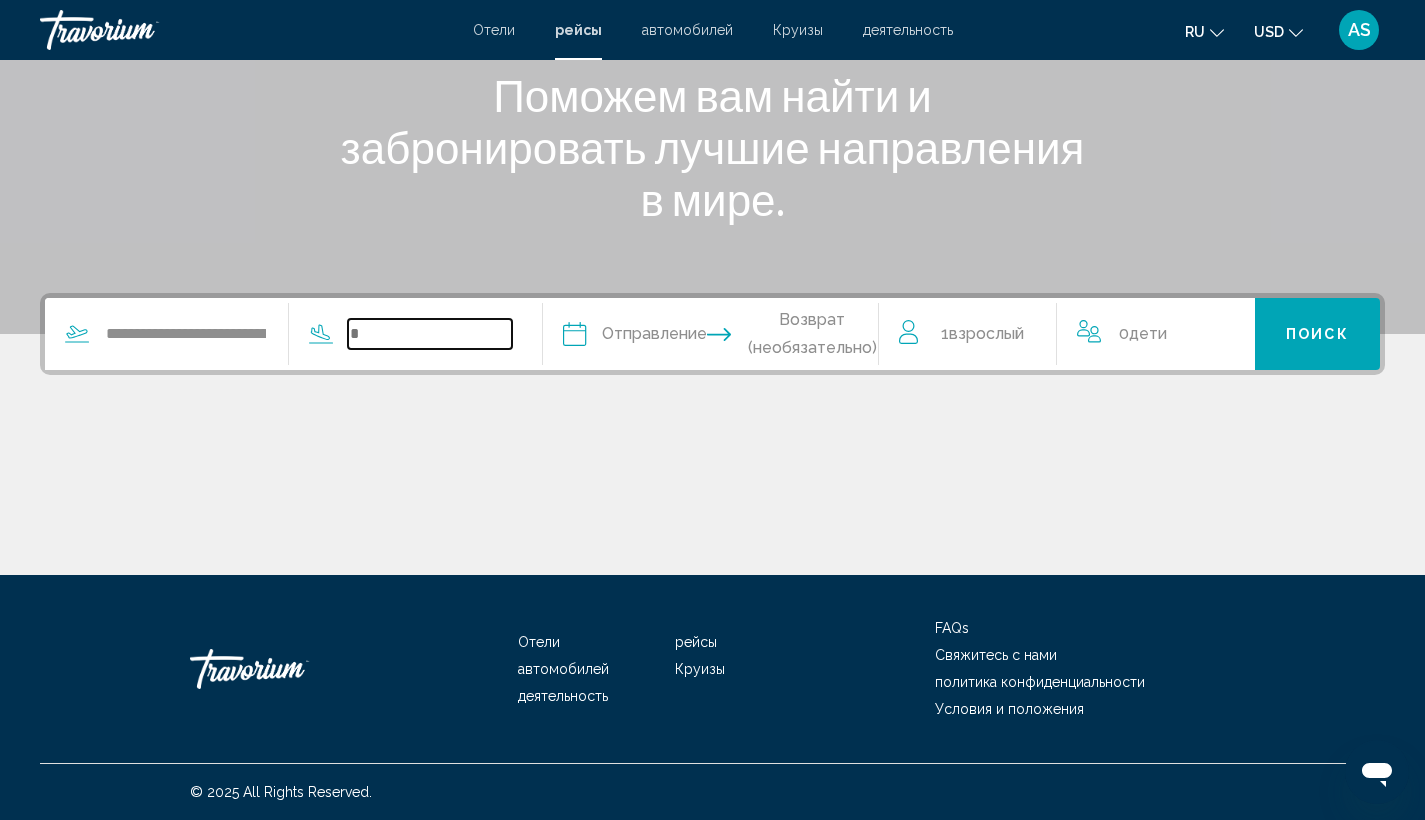 click at bounding box center (430, 334) 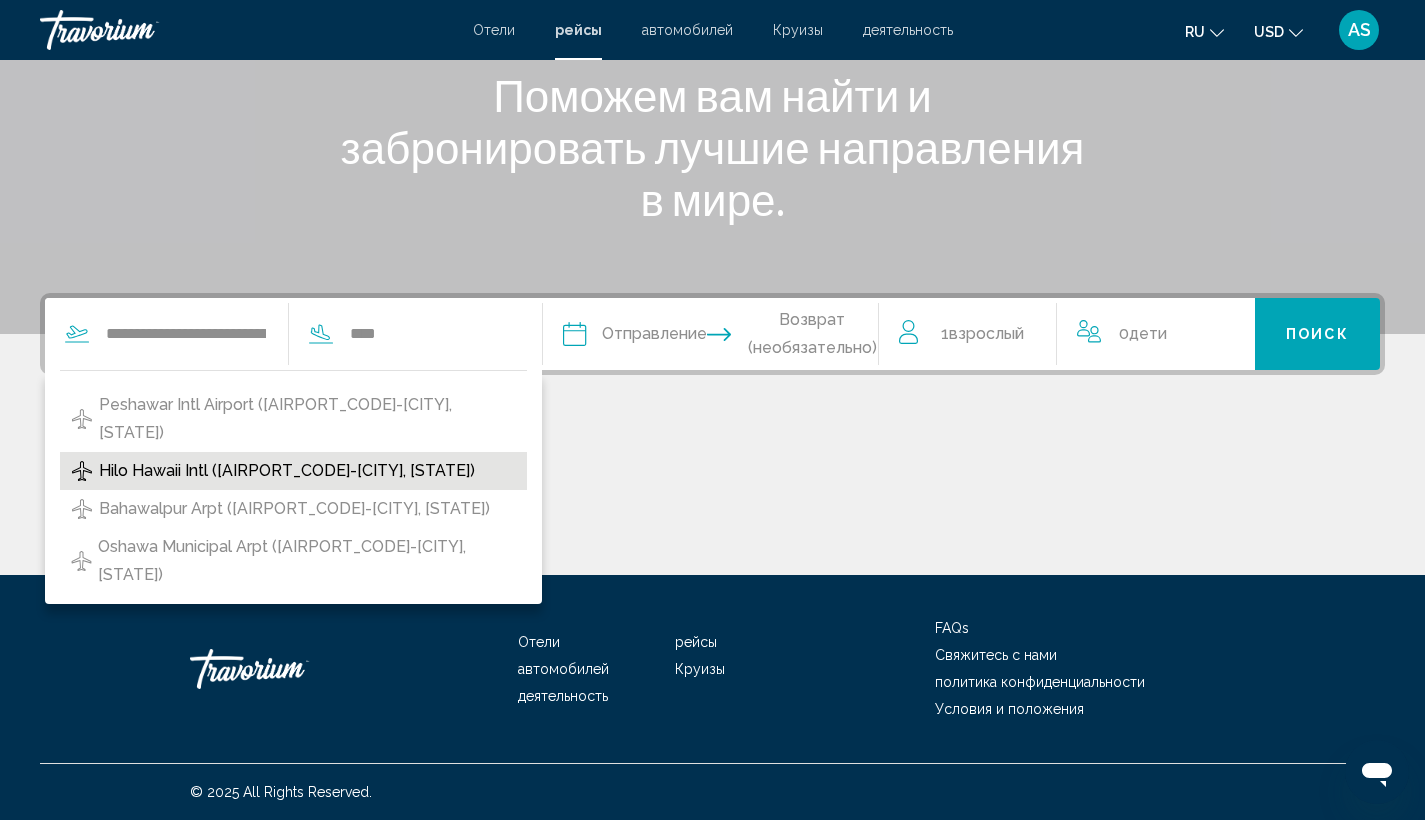 drag, startPoint x: 527, startPoint y: 339, endPoint x: 426, endPoint y: 446, distance: 147.13939 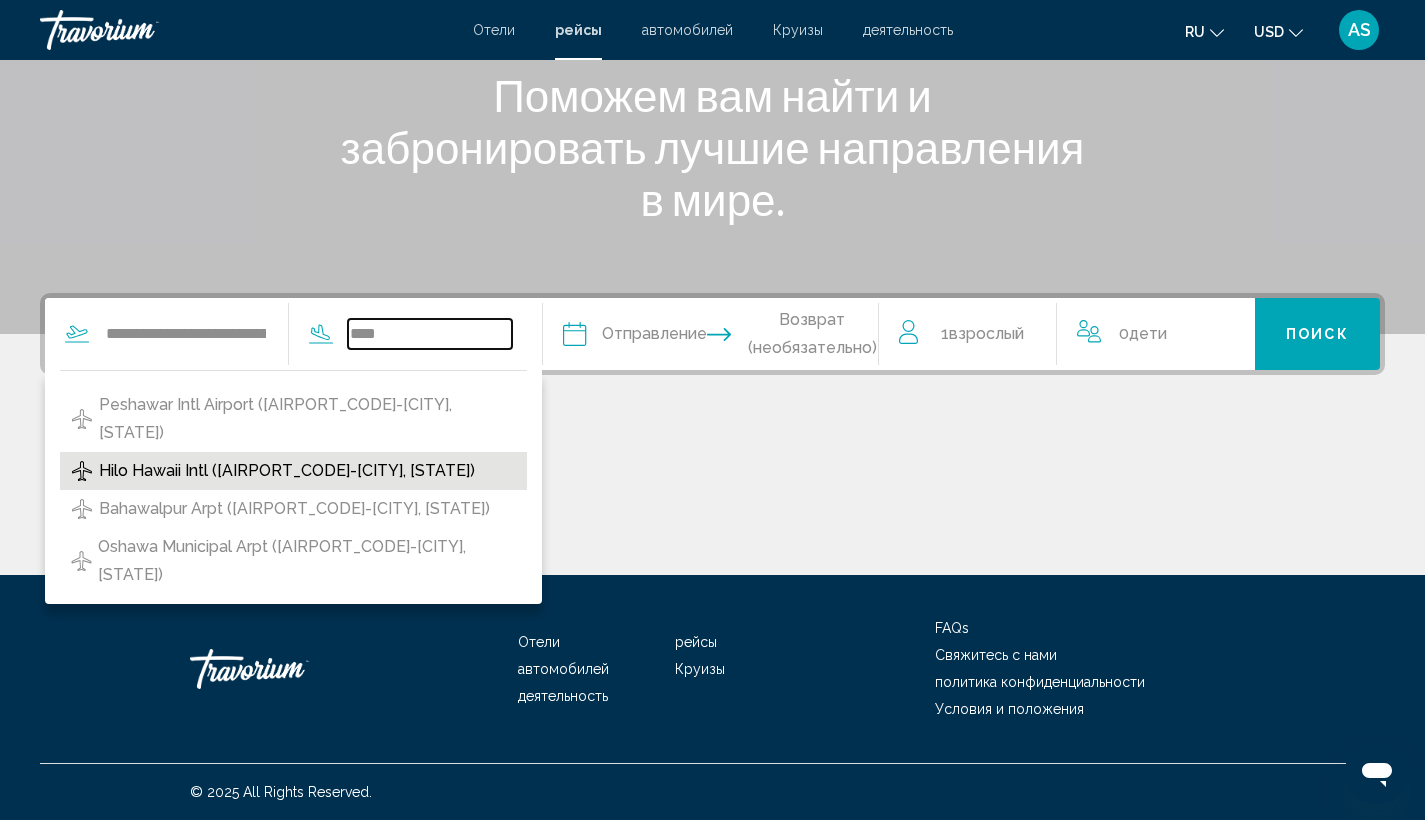 type on "**********" 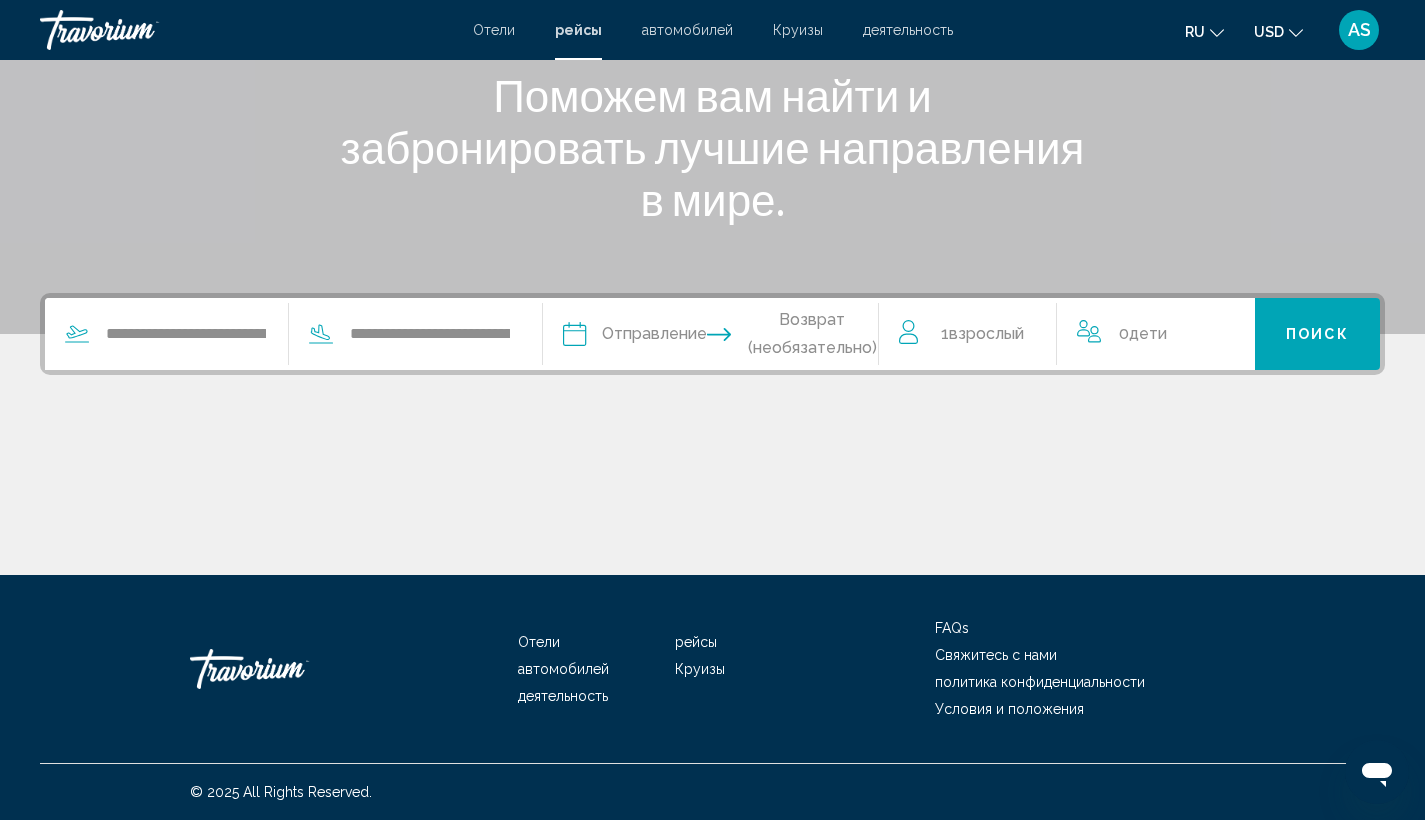 click at bounding box center [641, 337] 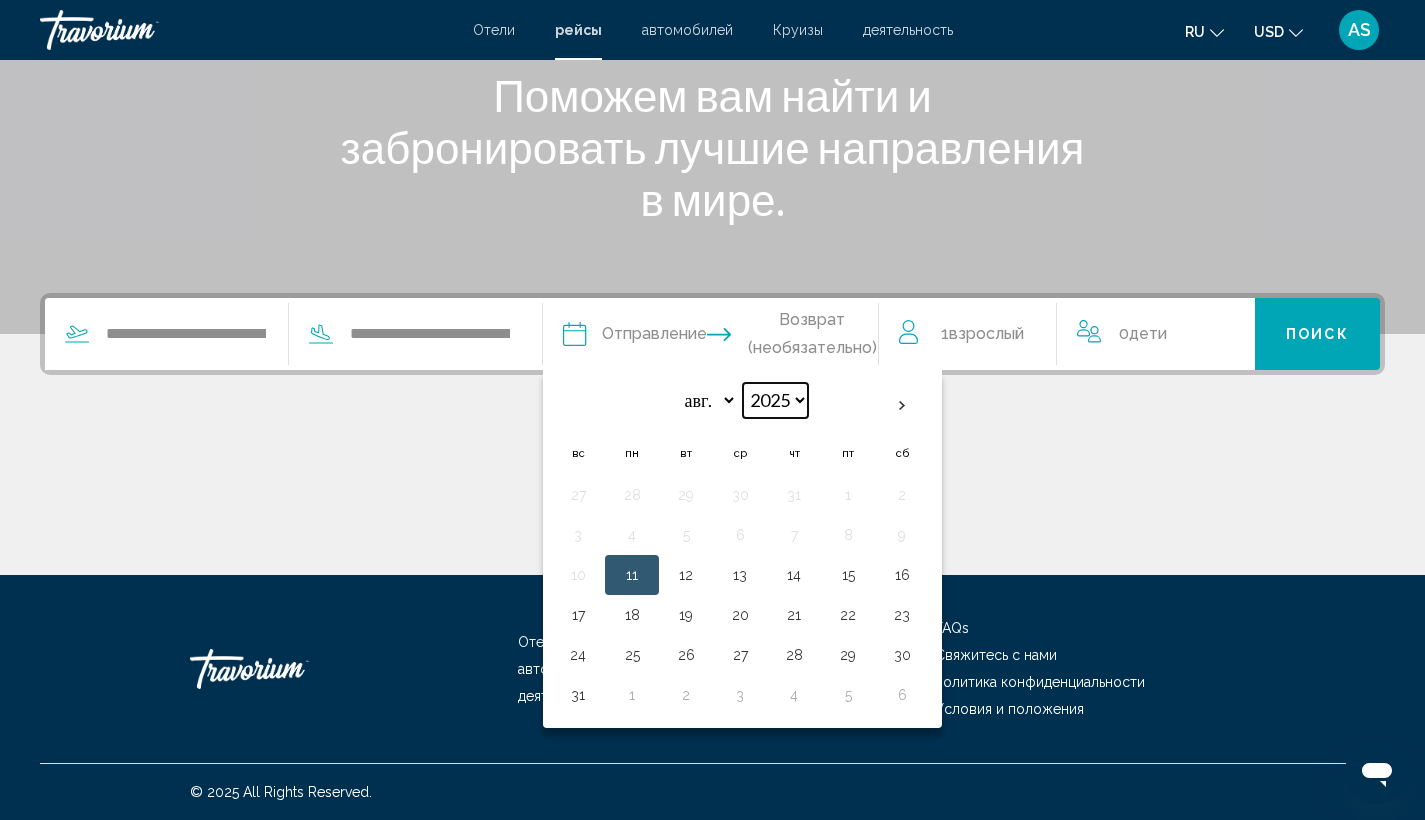 select on "****" 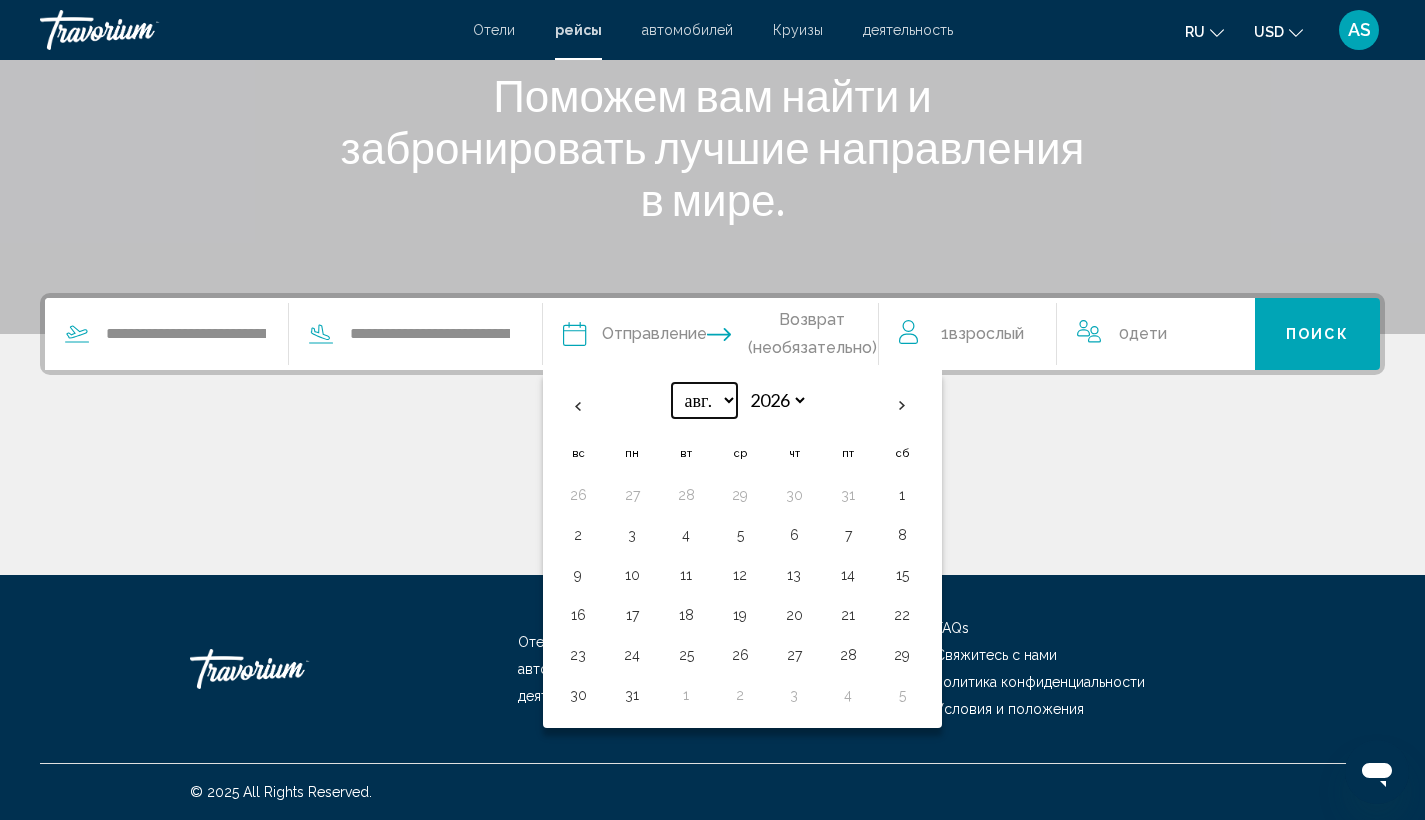 select on "*" 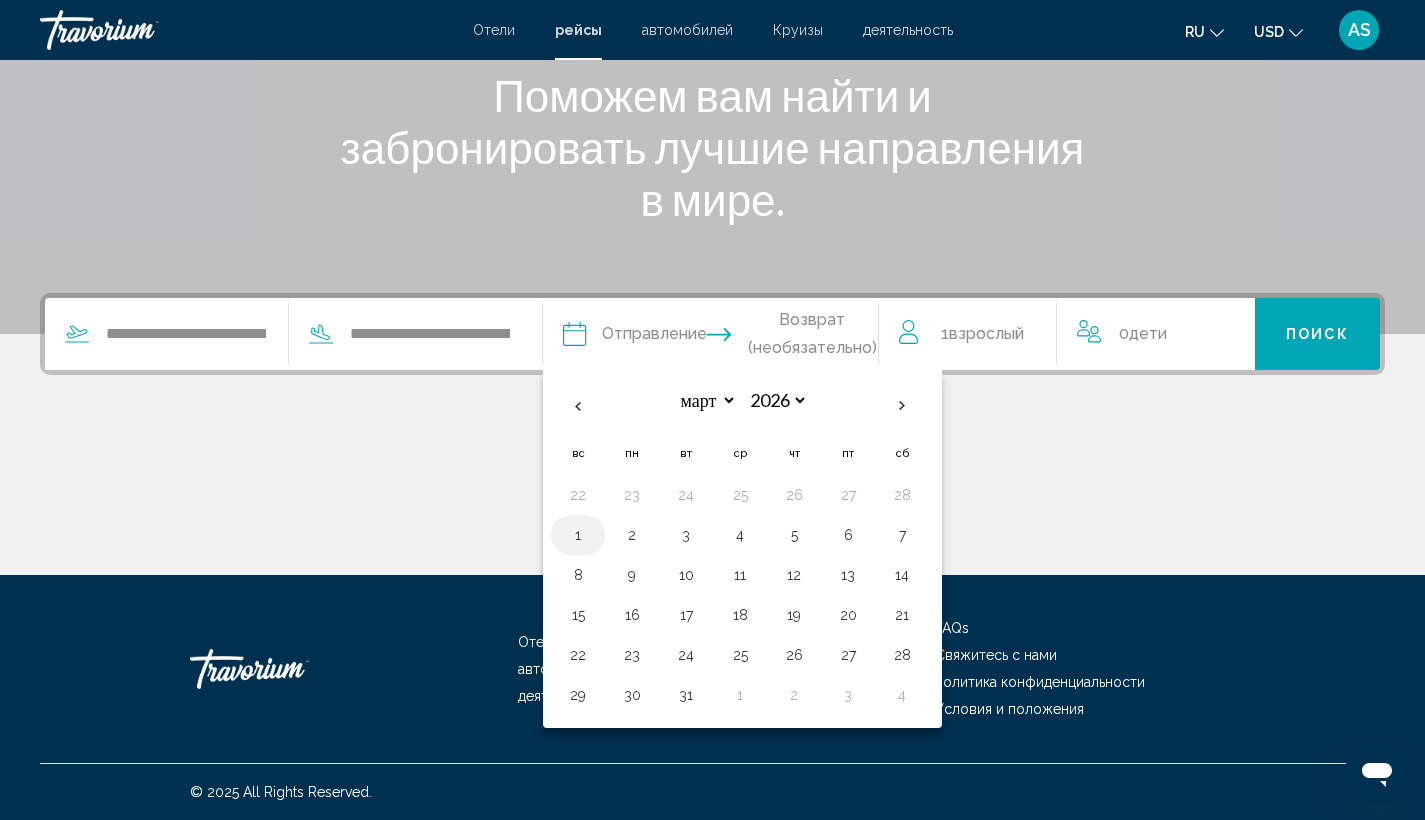 click on "1" at bounding box center (578, 535) 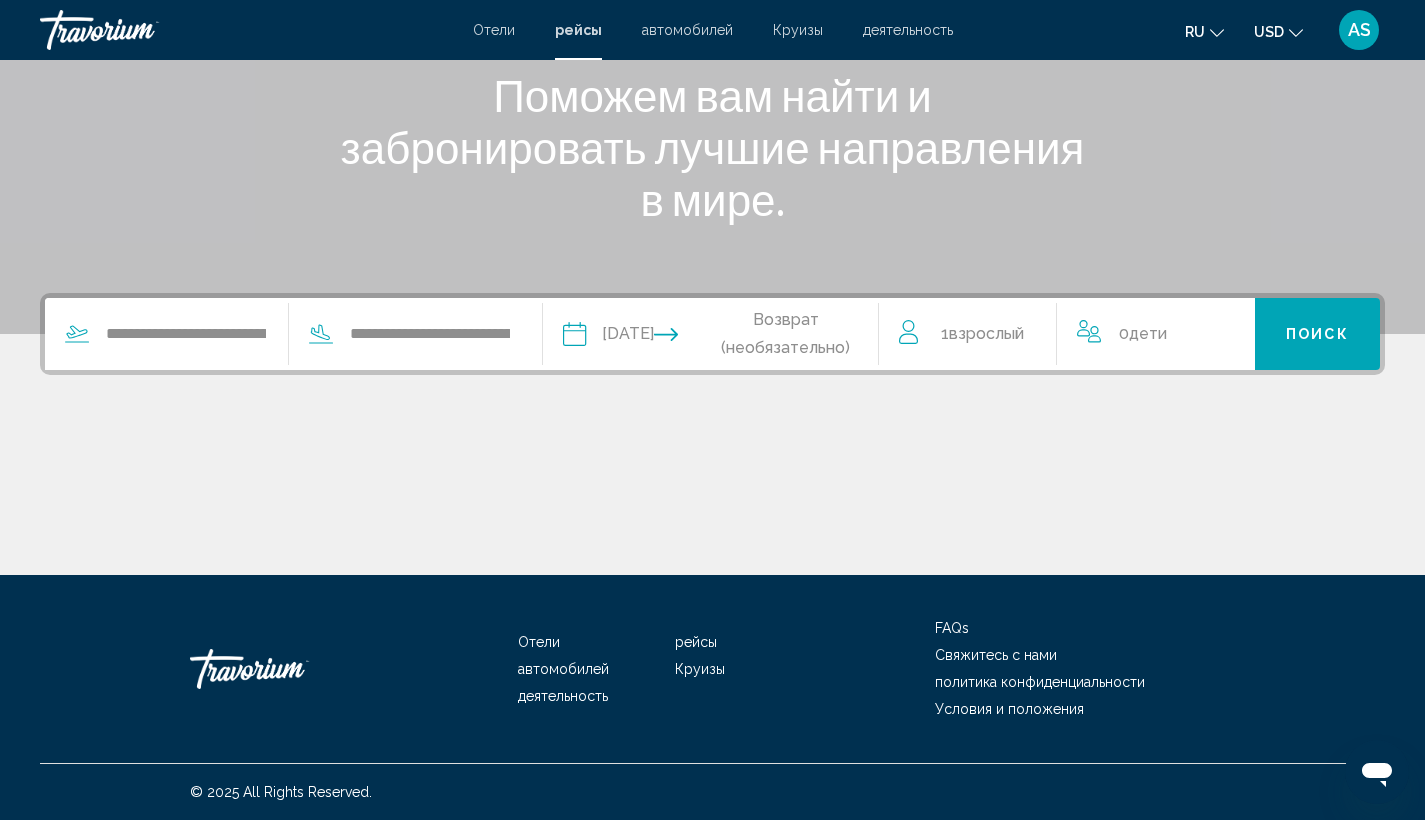click at bounding box center [804, 337] 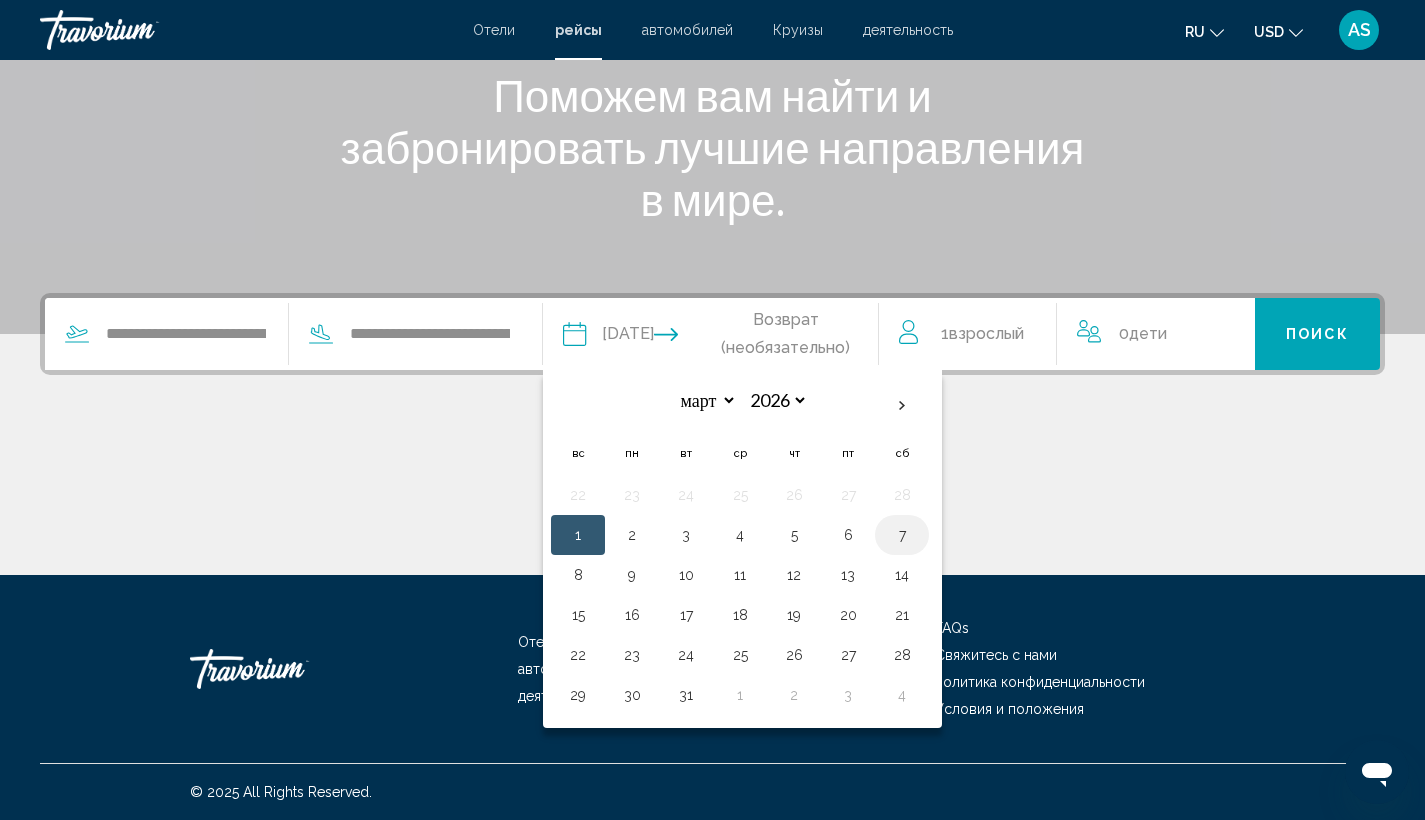 click on "7" at bounding box center [902, 535] 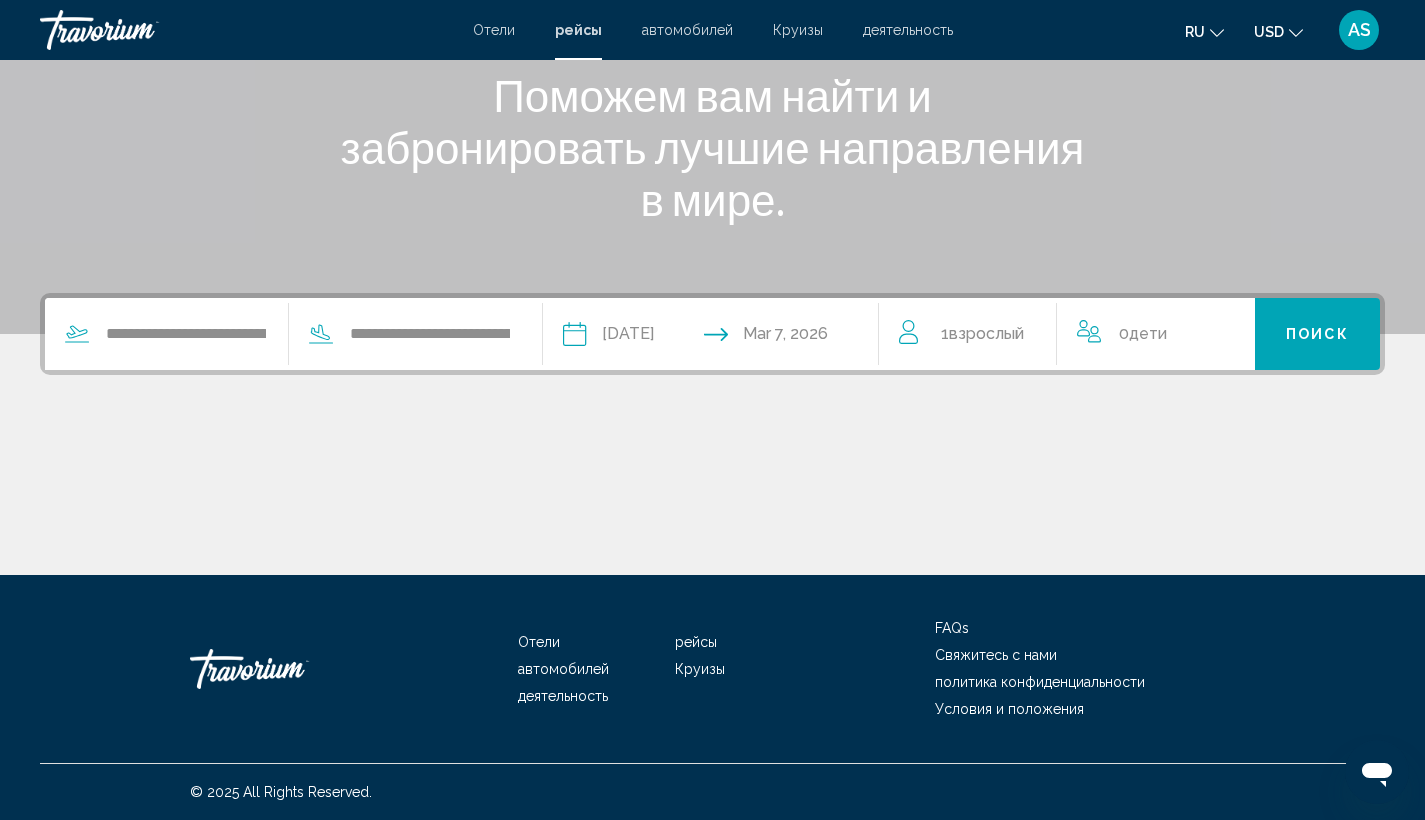 click on "1  Взрослый Взрослые" at bounding box center (978, 334) 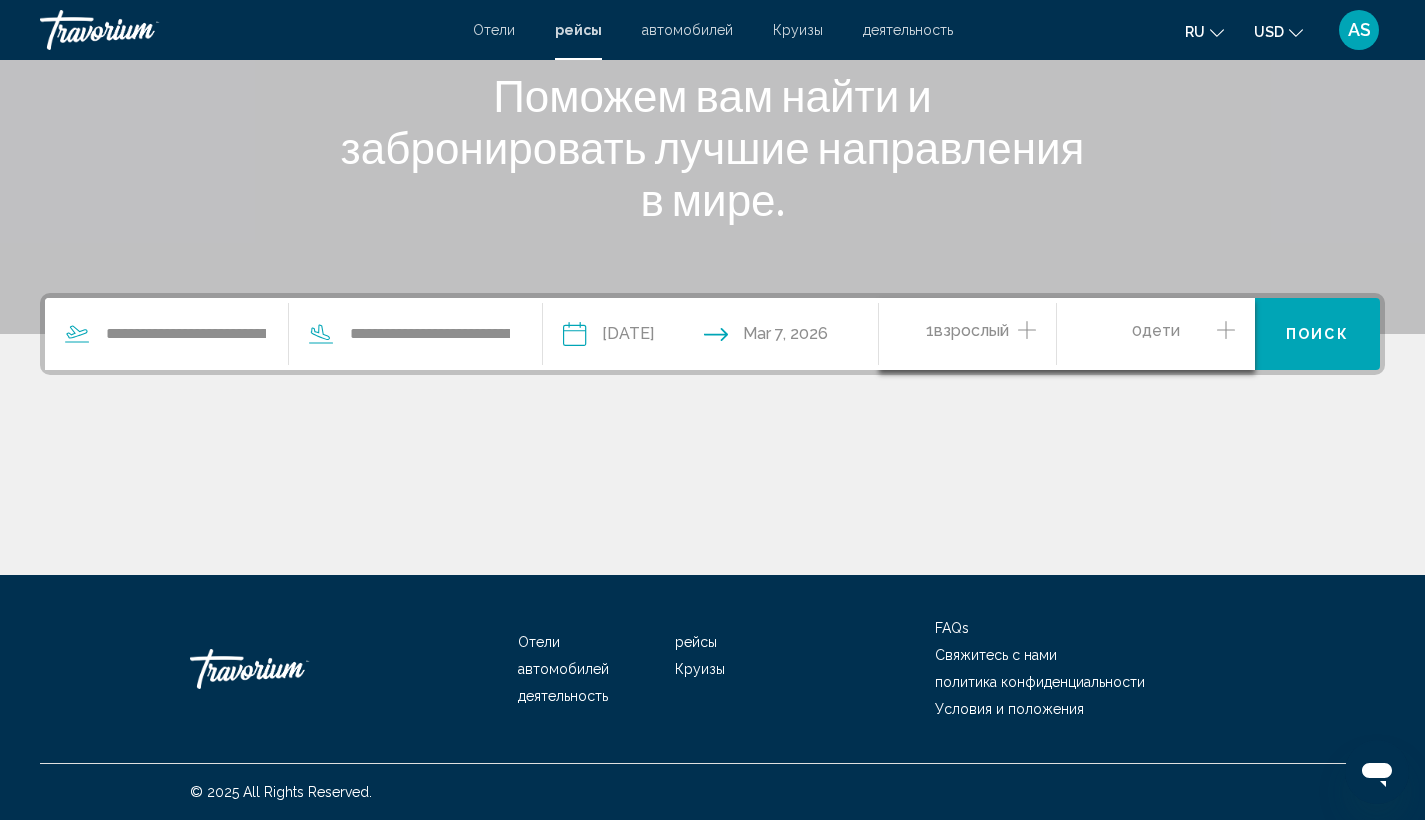click on "Взрослый" at bounding box center [971, 330] 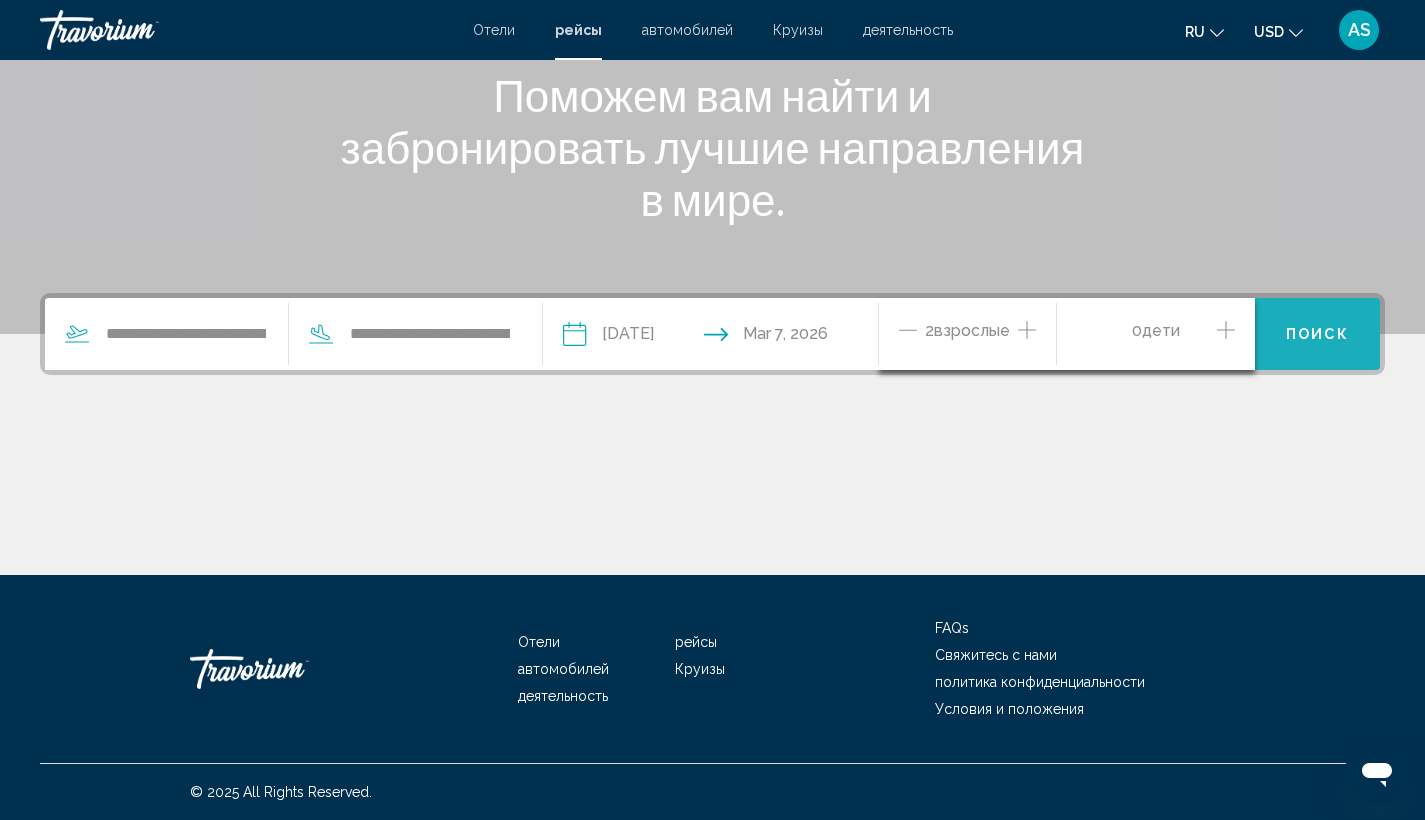 click on "Поиск" at bounding box center [1317, 334] 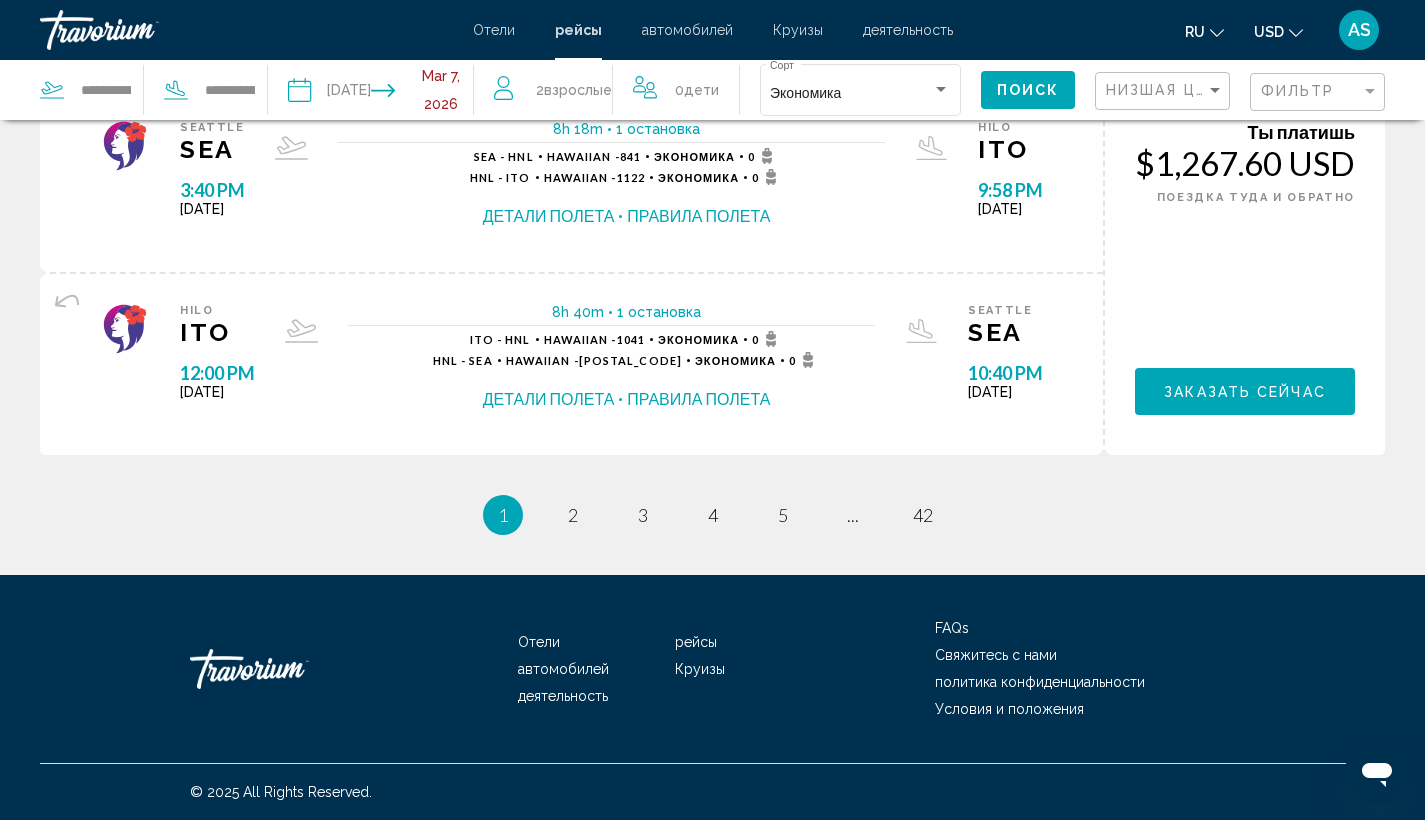 scroll, scrollTop: 1987, scrollLeft: 0, axis: vertical 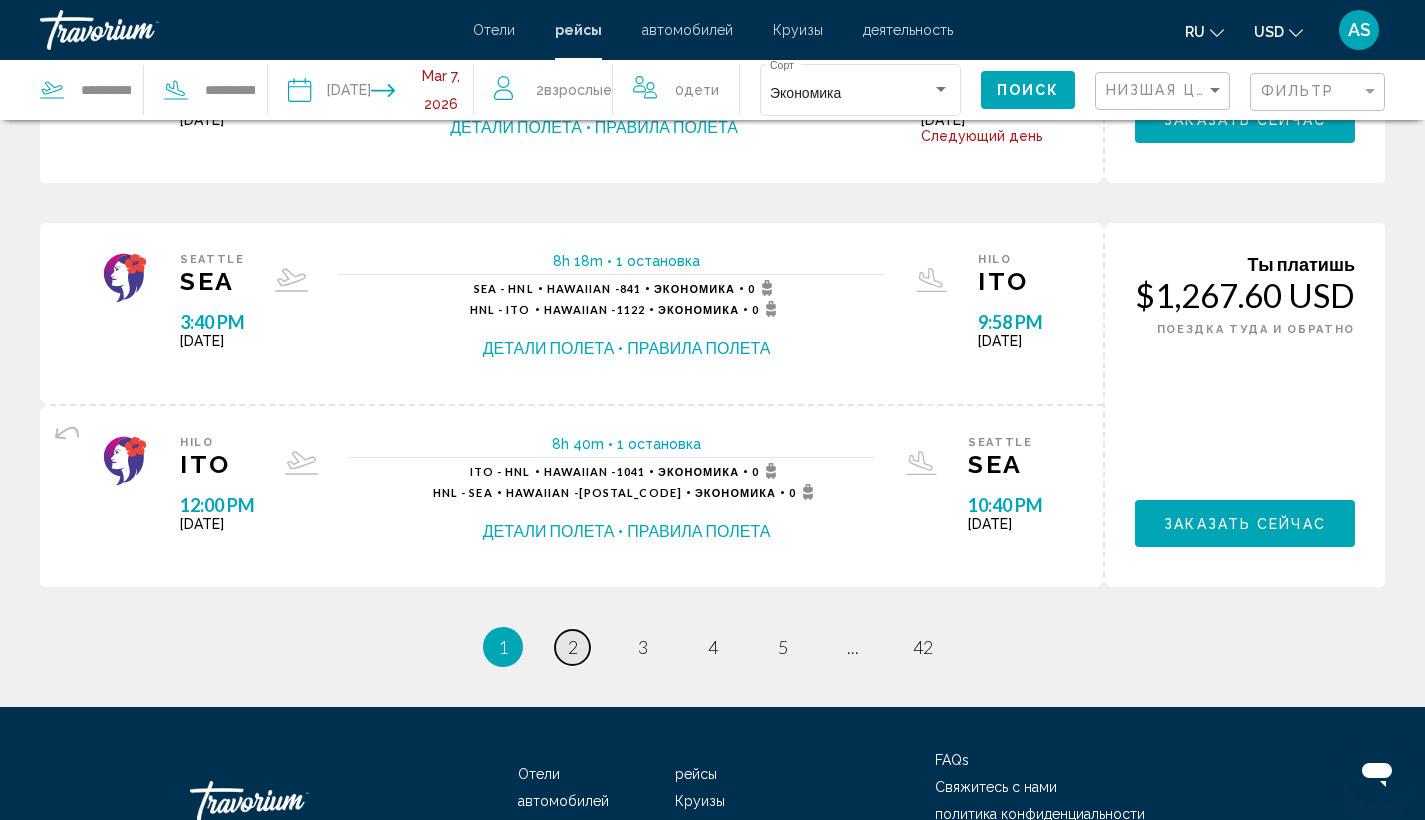 click on "page  2" at bounding box center (572, 647) 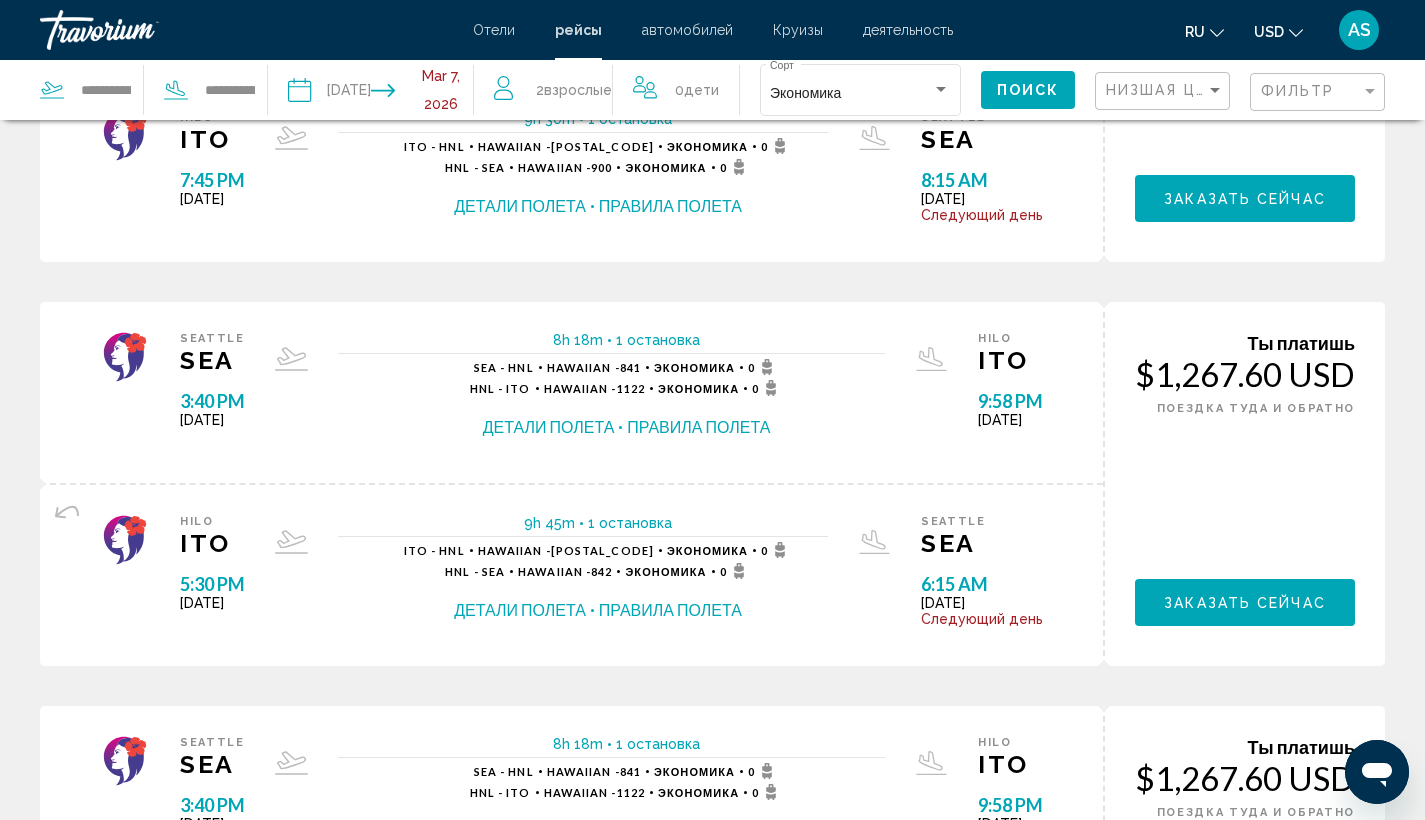 scroll, scrollTop: 0, scrollLeft: 0, axis: both 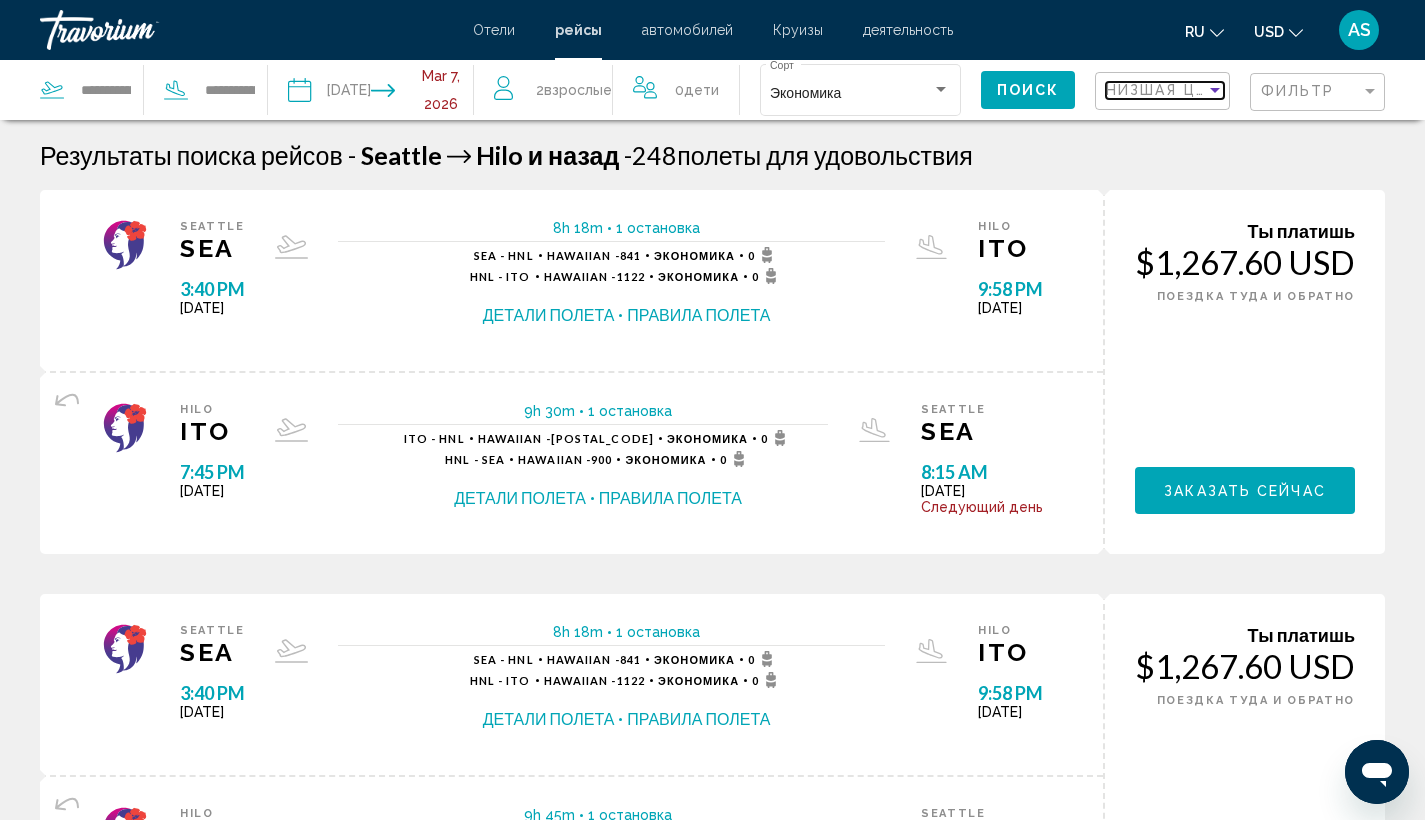 click at bounding box center [1215, 90] 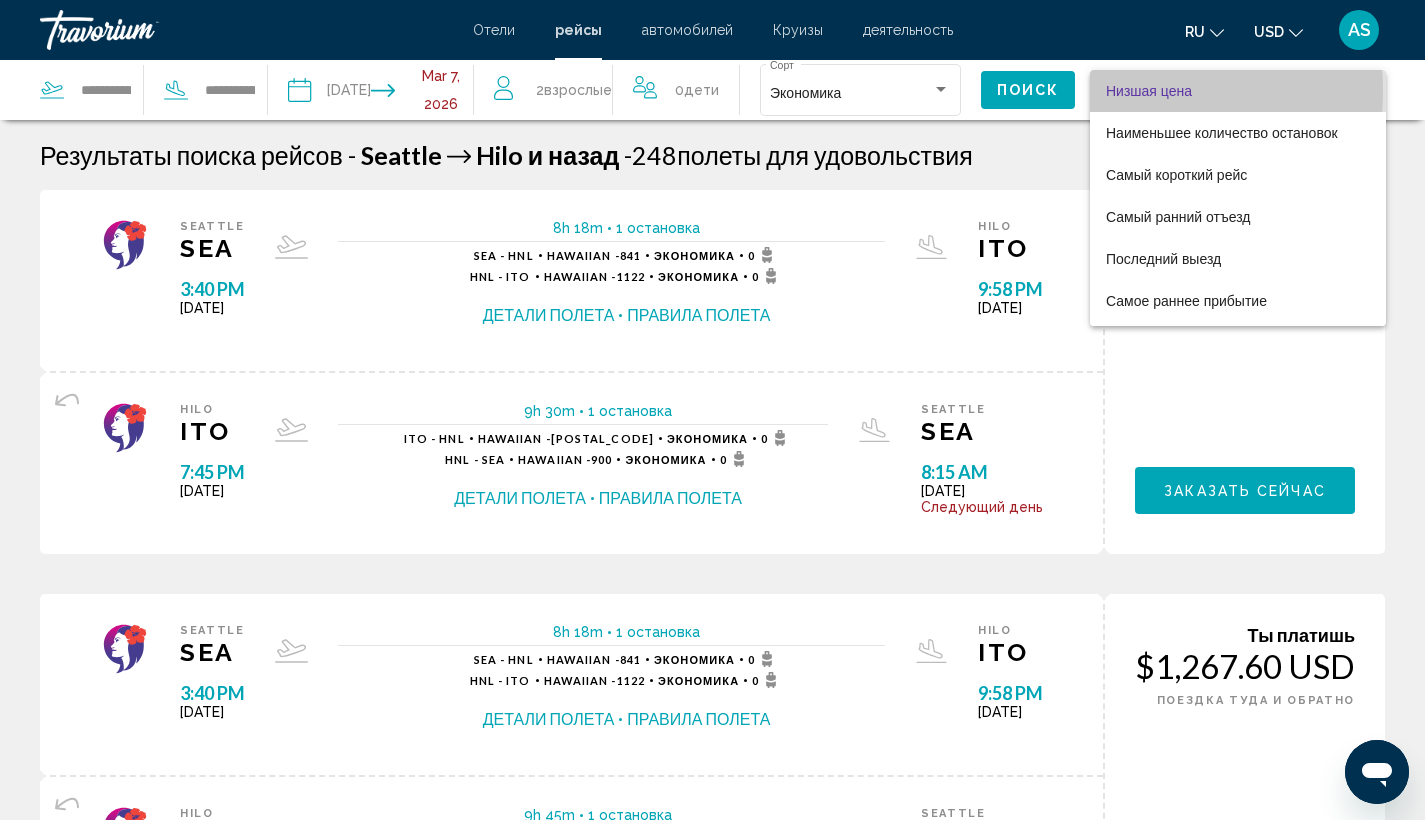 click on "Низшая цена" at bounding box center (1149, 91) 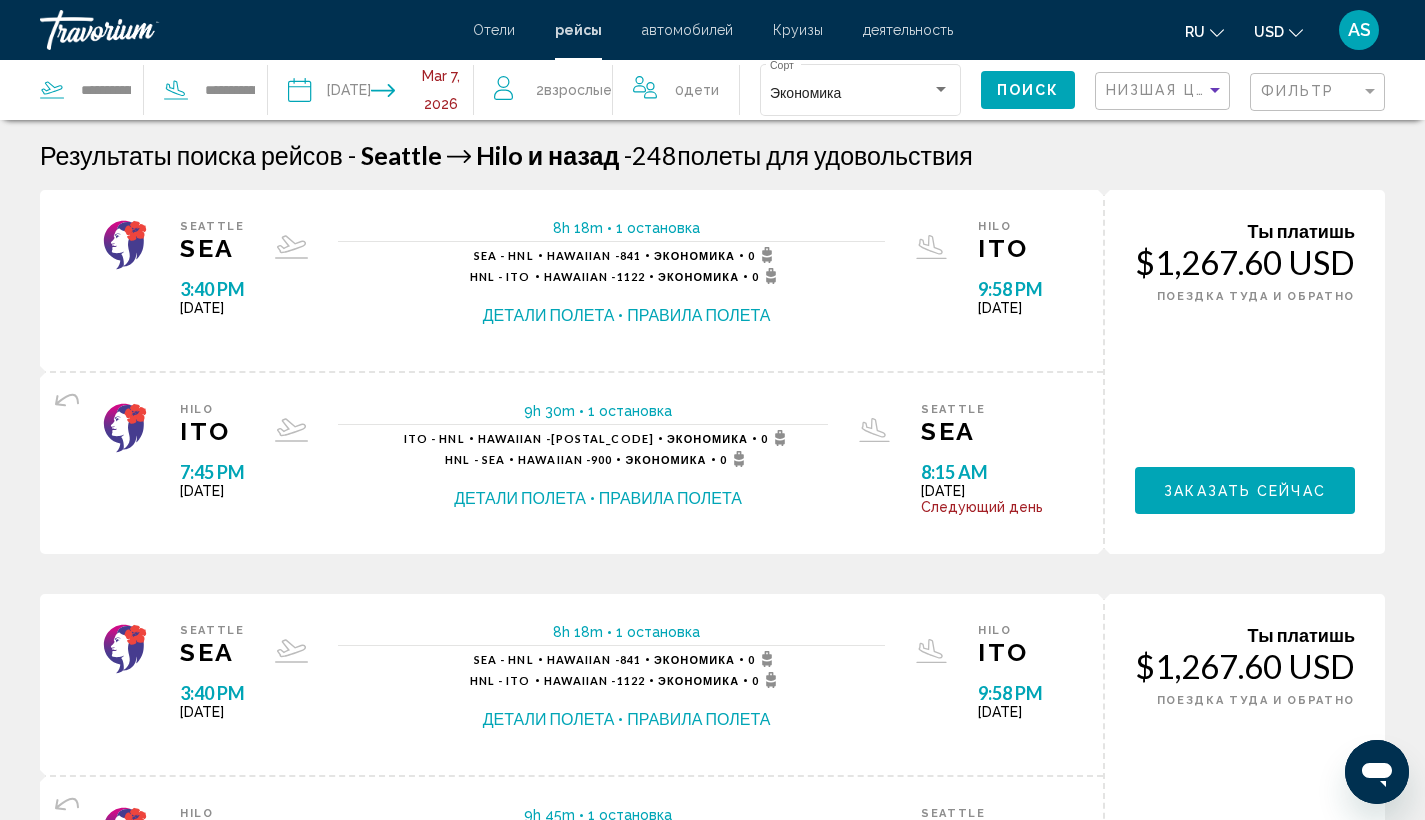 click on "Фильтр" at bounding box center (1320, 92) 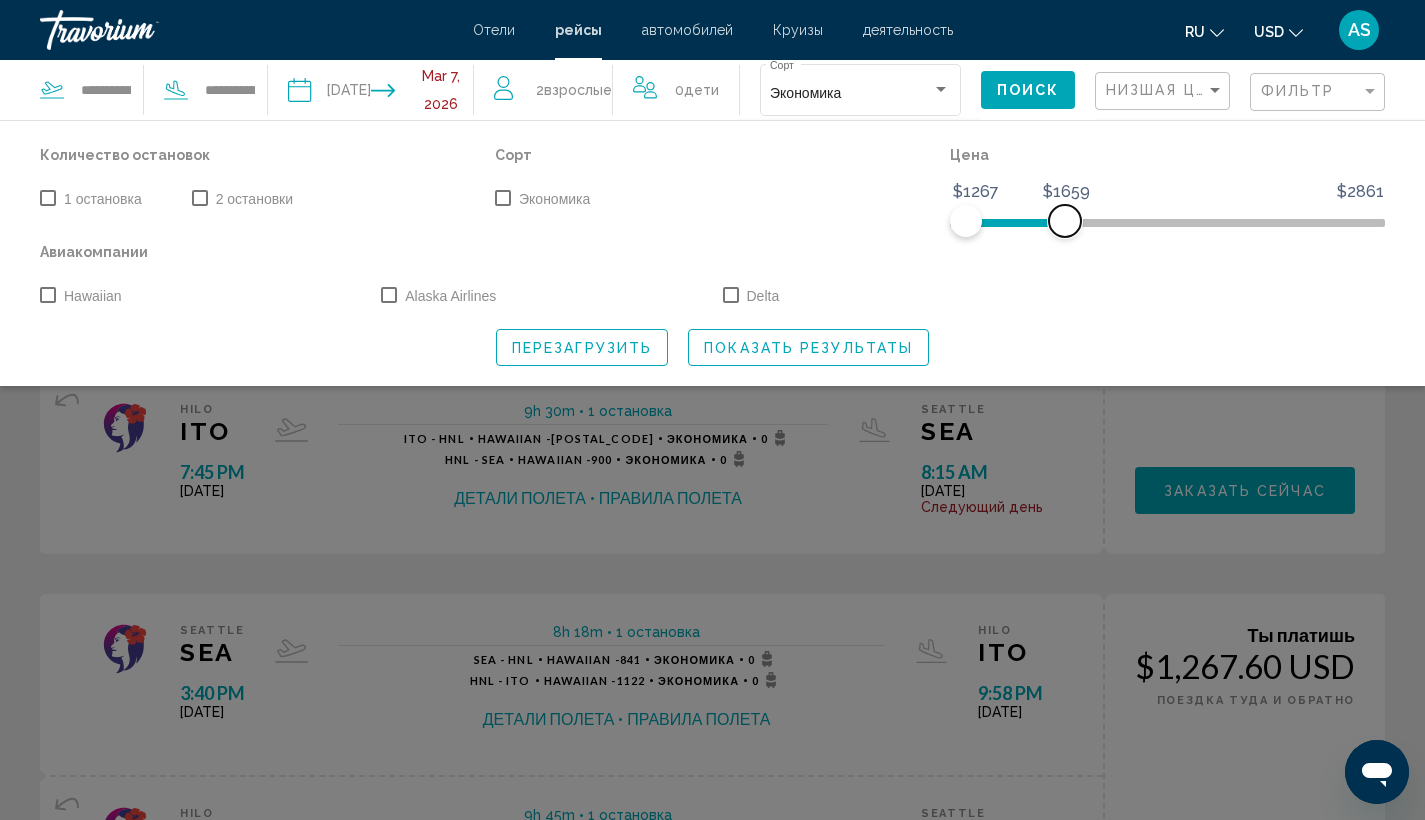 drag, startPoint x: 1359, startPoint y: 221, endPoint x: 1065, endPoint y: 224, distance: 294.01532 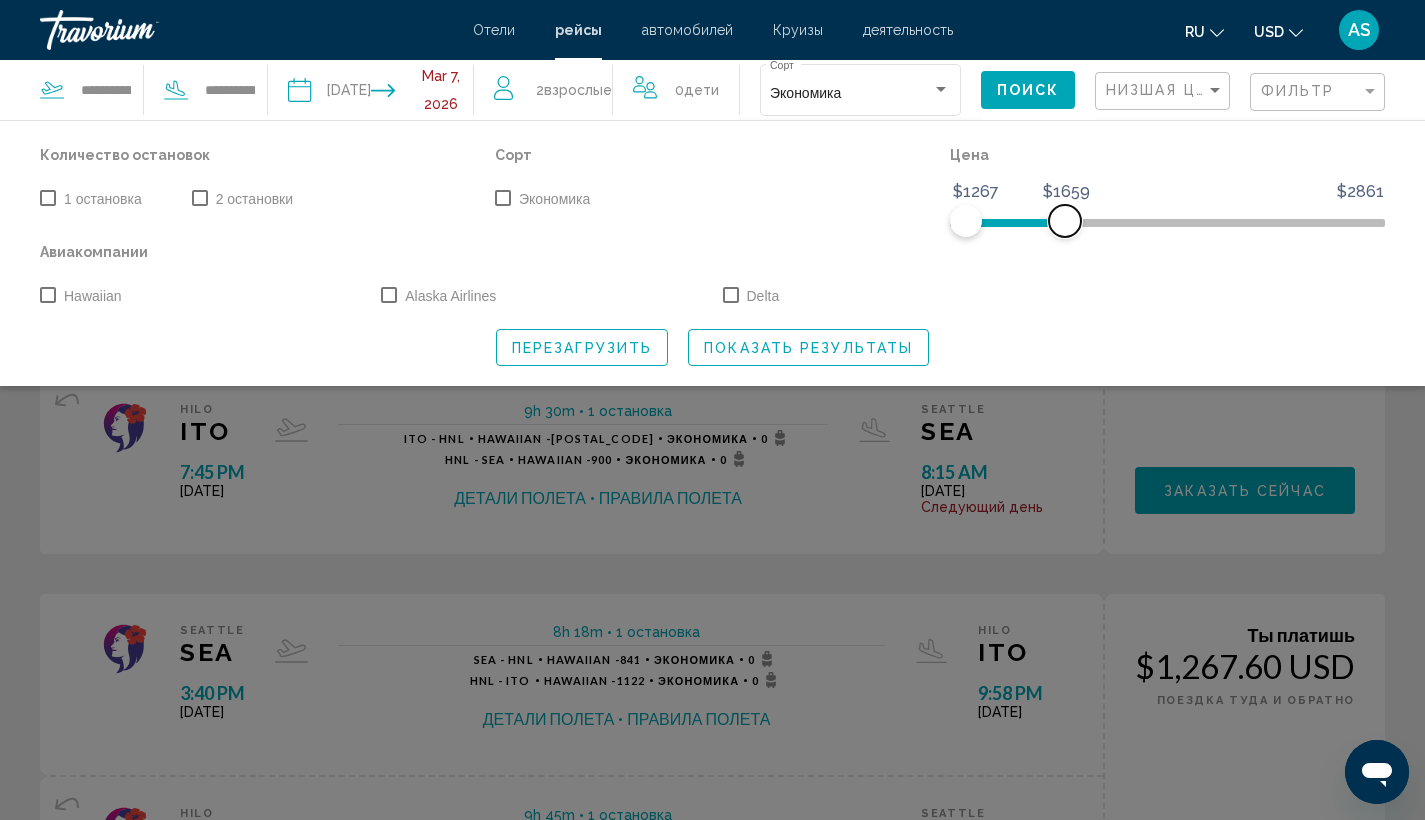 click 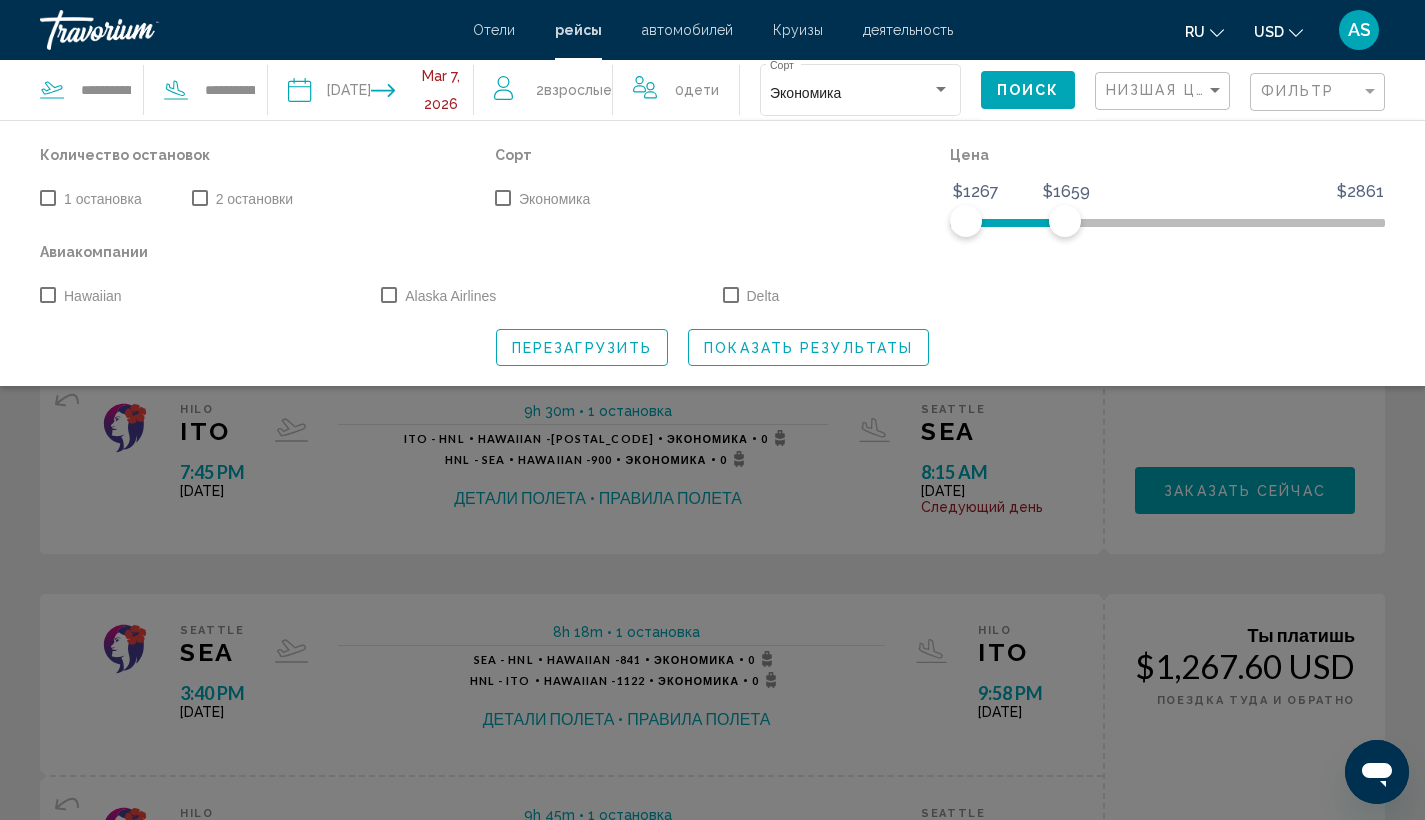 click 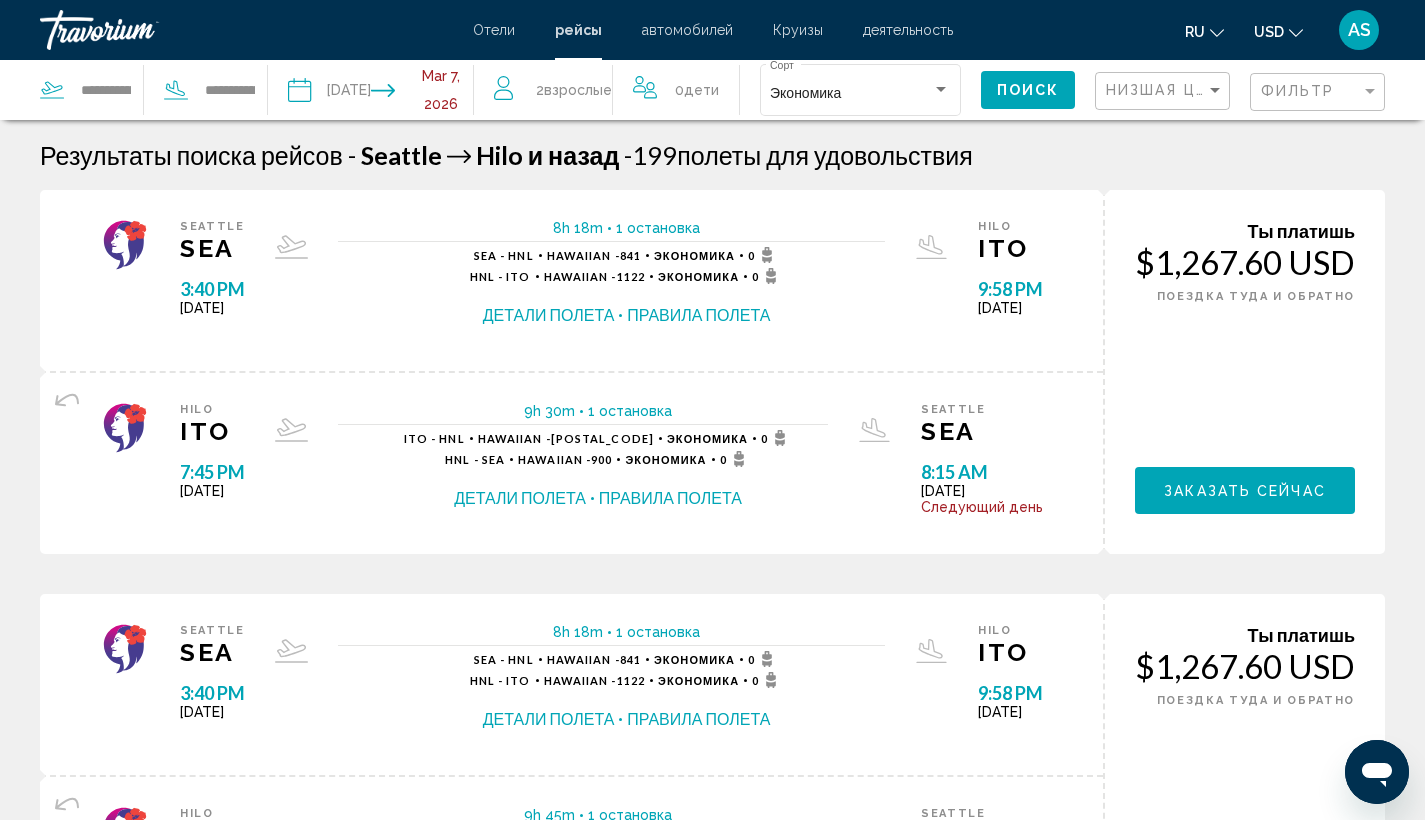 click at bounding box center (431, 93) 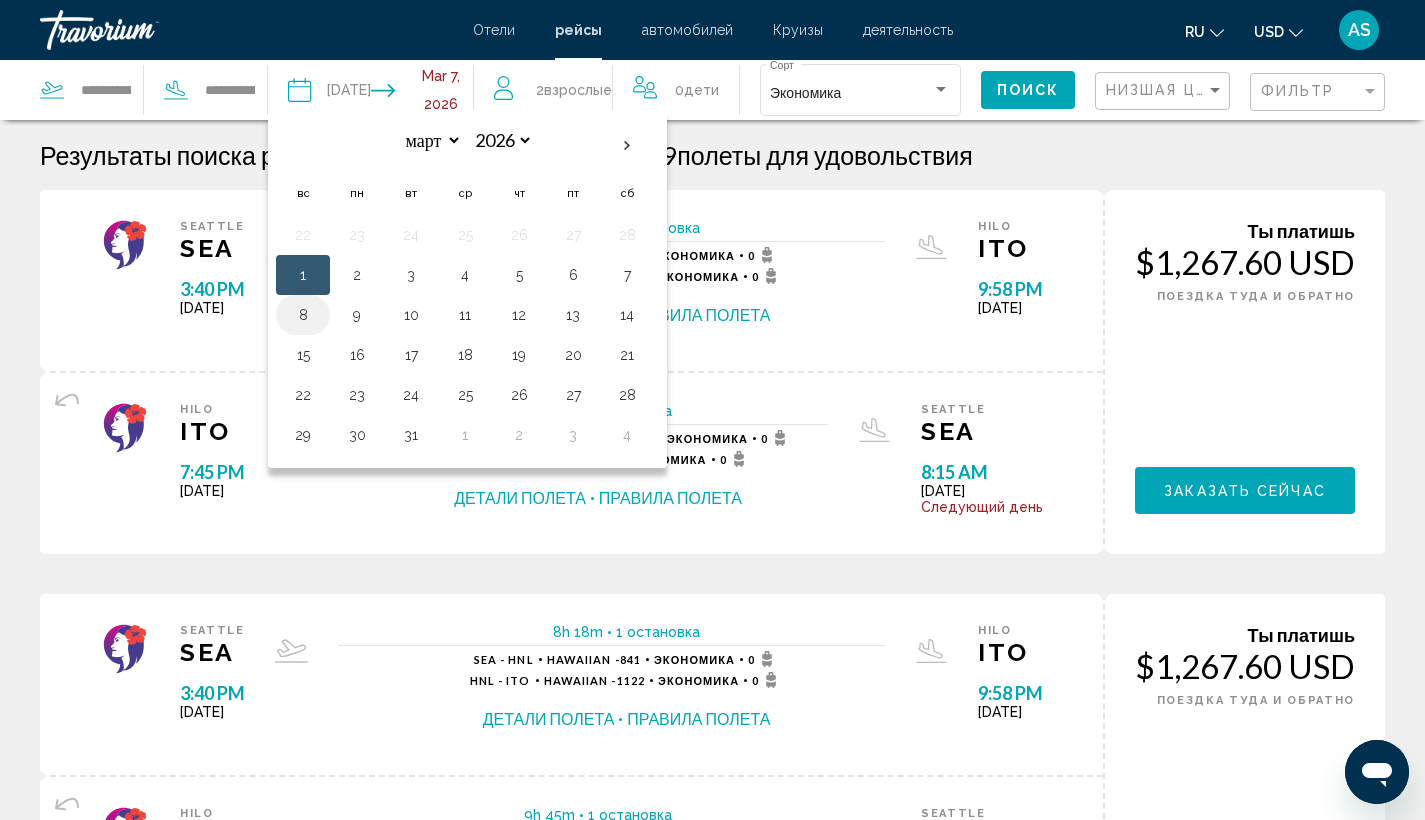 click on "8" at bounding box center (303, 315) 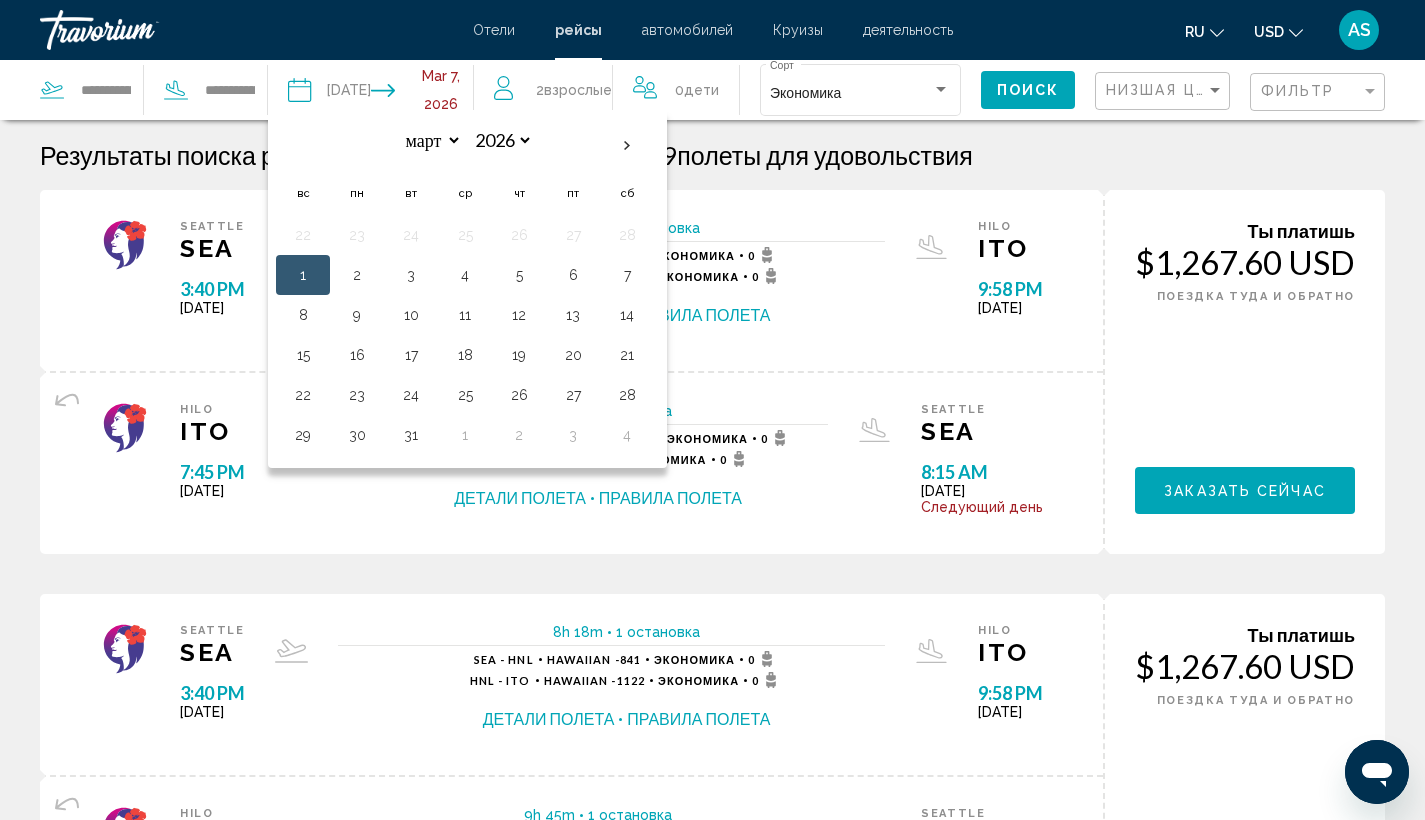 click on "8" at bounding box center [303, 315] 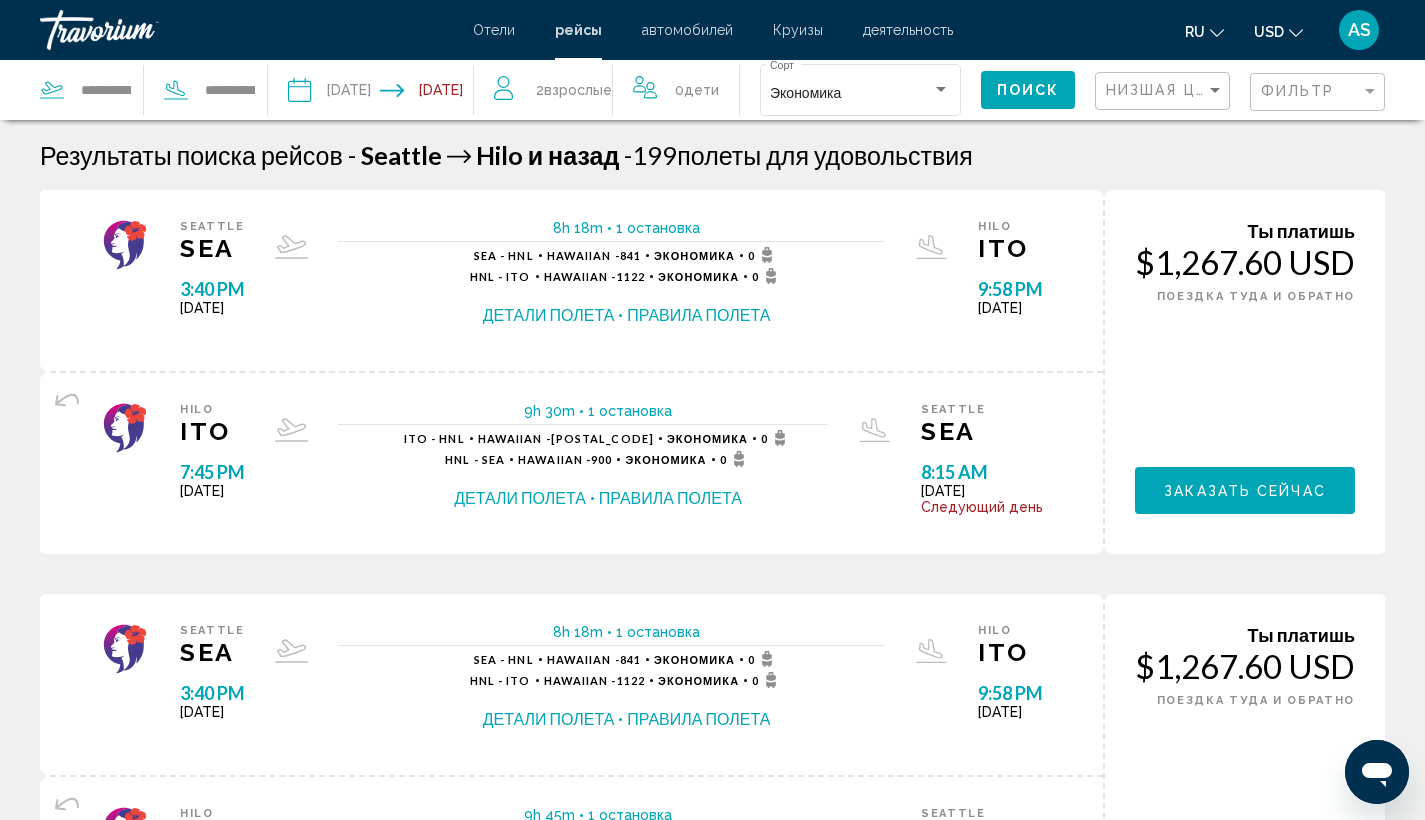 click on "8h 18m 1 остановка
1 остановка [CITY] - [CITY] Hawaiian -  841 Экономика  0
[CITY] - [CITY] Hawaiian -  1122 Экономика  0
Детали полета Правила полета" at bounding box center [611, 280] 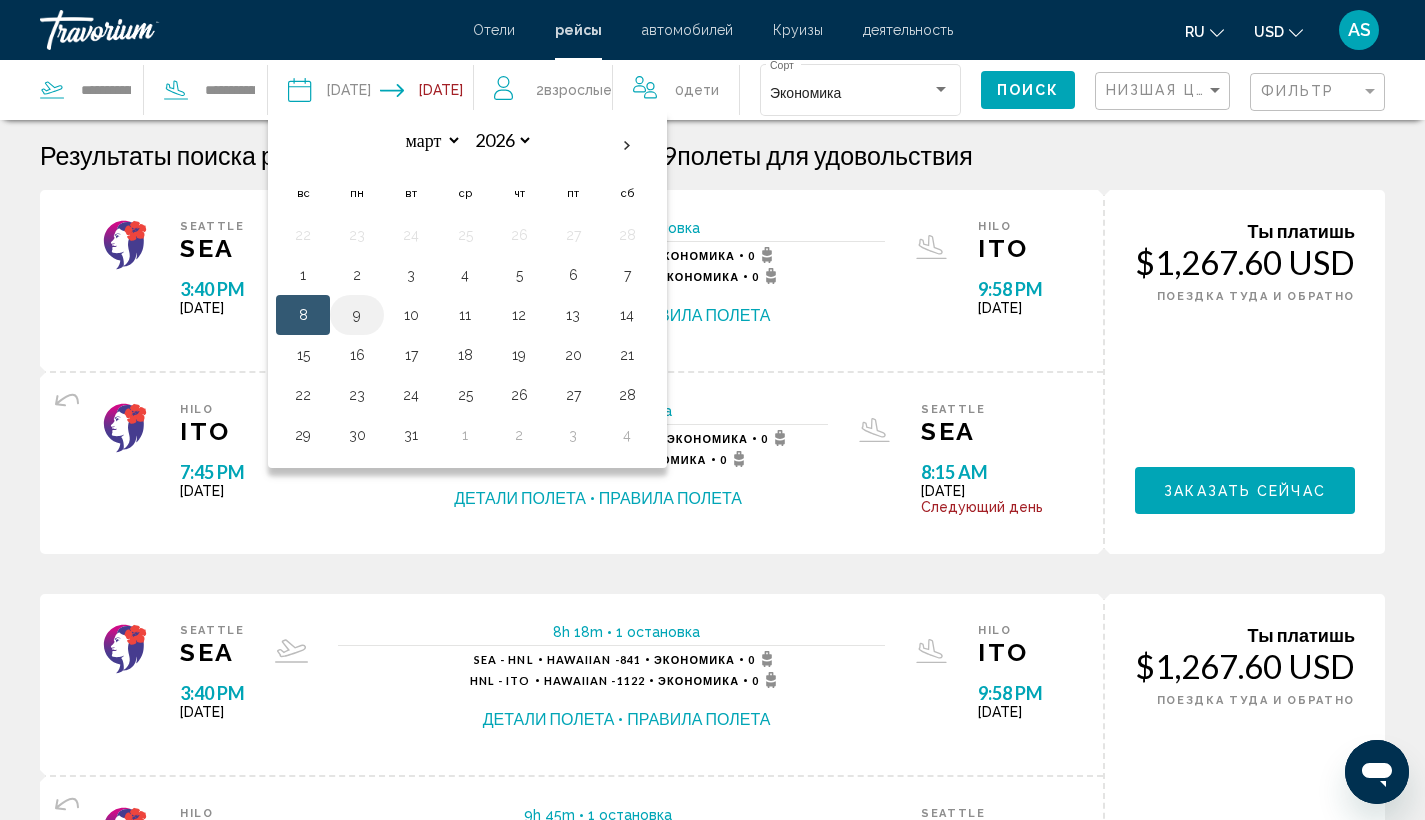 click on "9" at bounding box center (357, 315) 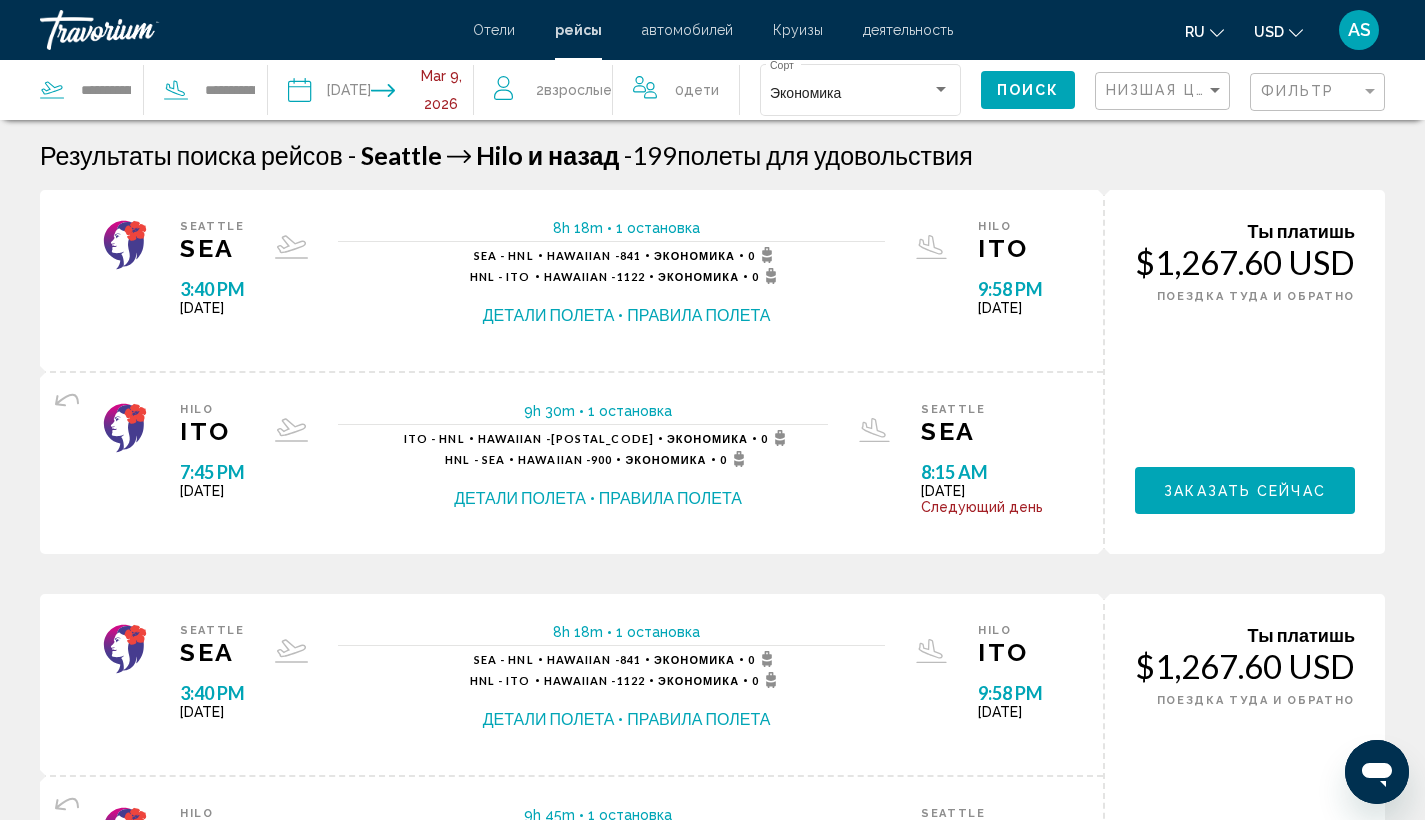 click on "Поиск" 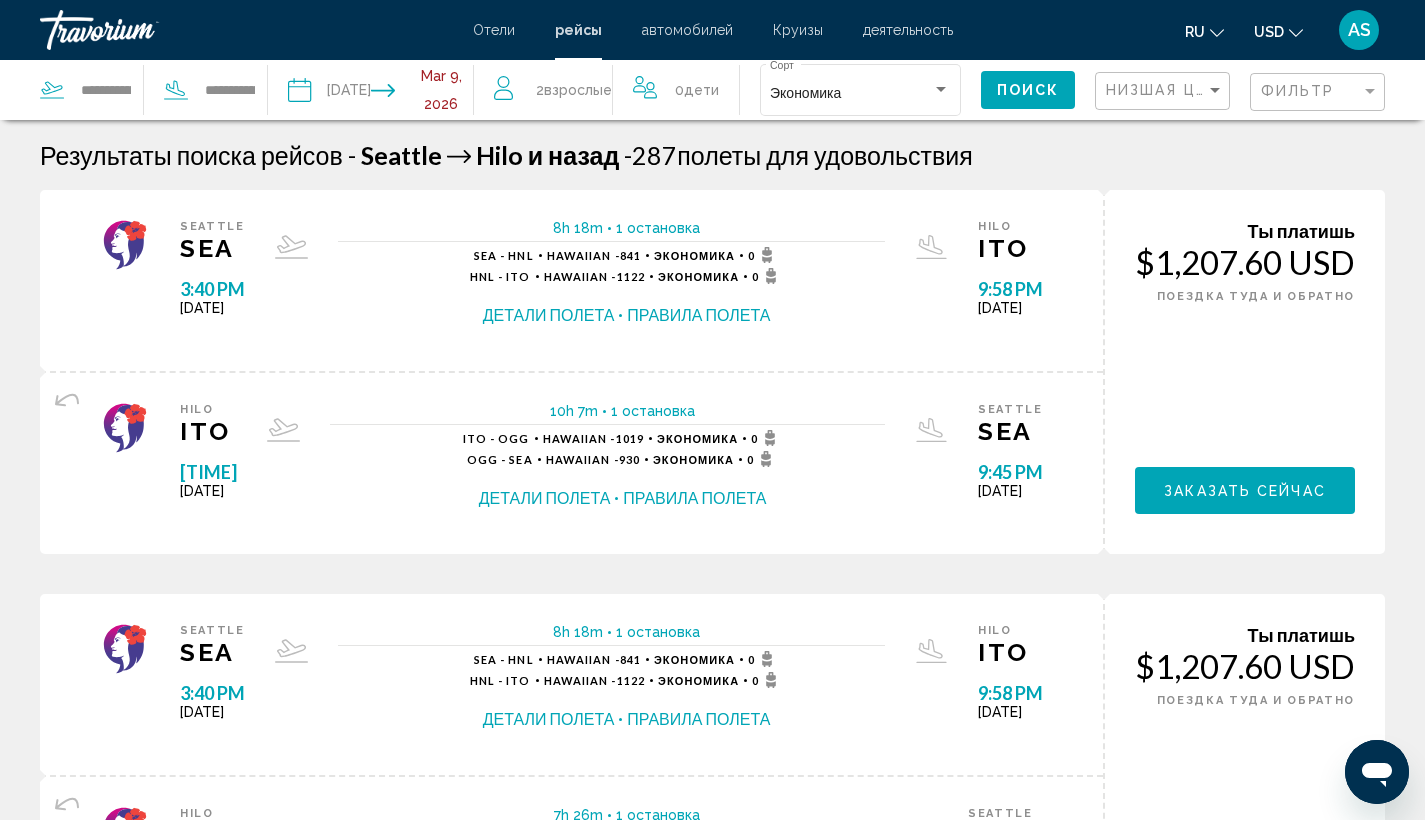 click on "Отели рейсы автомобилей Круизы деятельность Отели рейсы автомобилей Круизы деятельность ru
English Español Français Italiano Português русский USD
USD ($) MXN (Mex$) CAD (Can$) GBP (£) EUR (€) AUD (A$) NZD (NZ$) CNY (CN¥) AS Авторизоваться" at bounding box center (712, 30) 